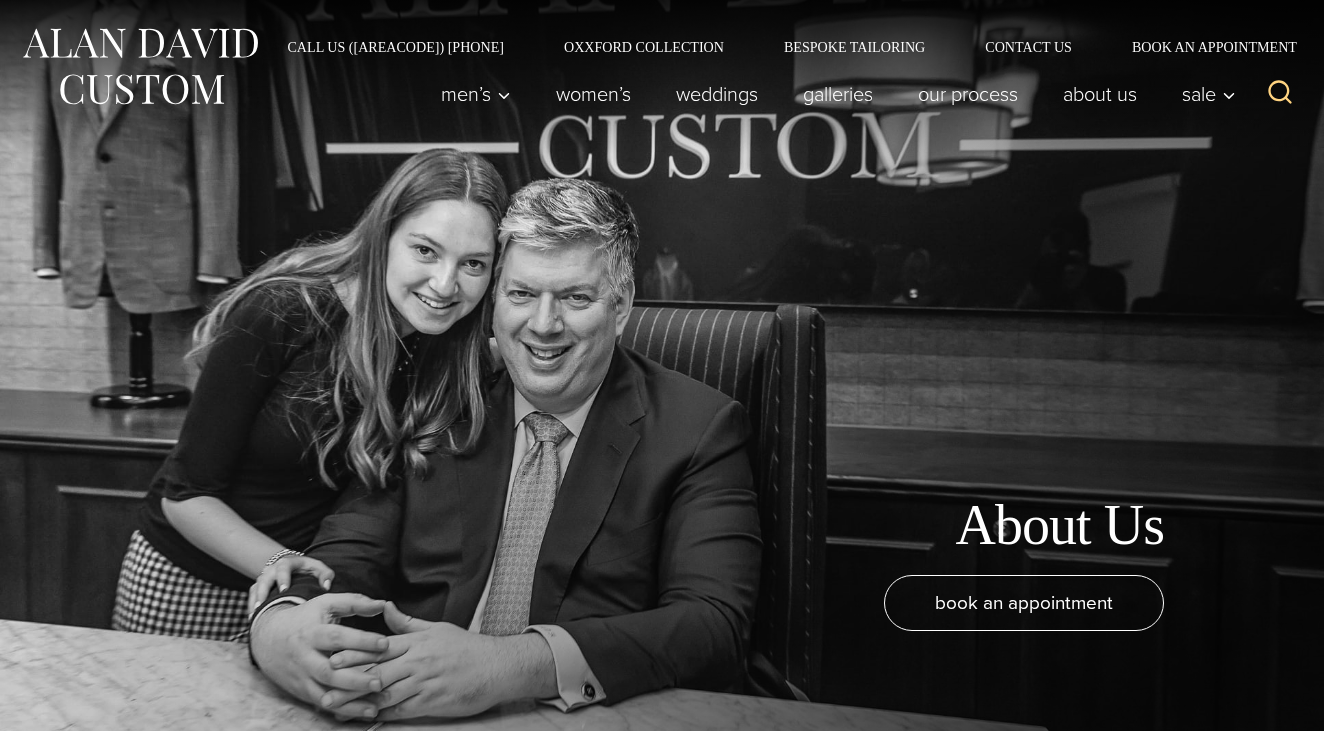 scroll, scrollTop: 3429, scrollLeft: 0, axis: vertical 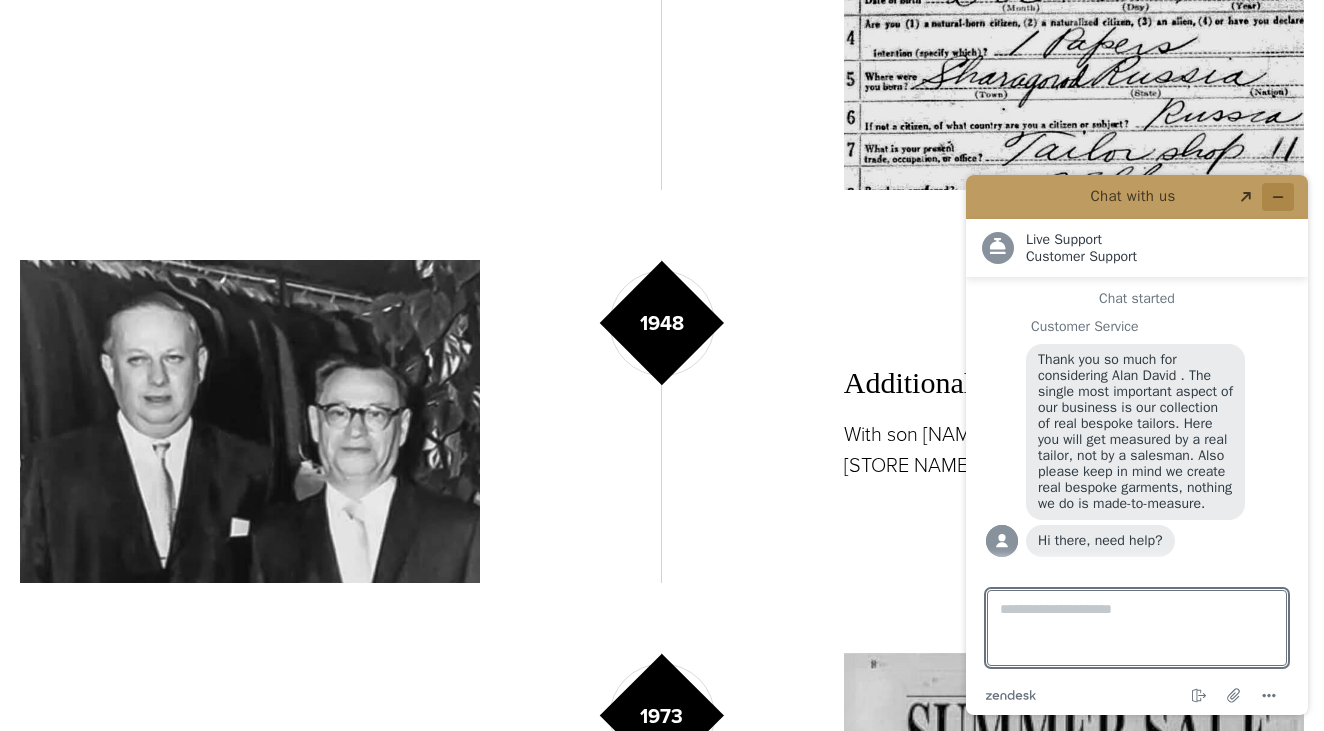 click at bounding box center (1278, 197) 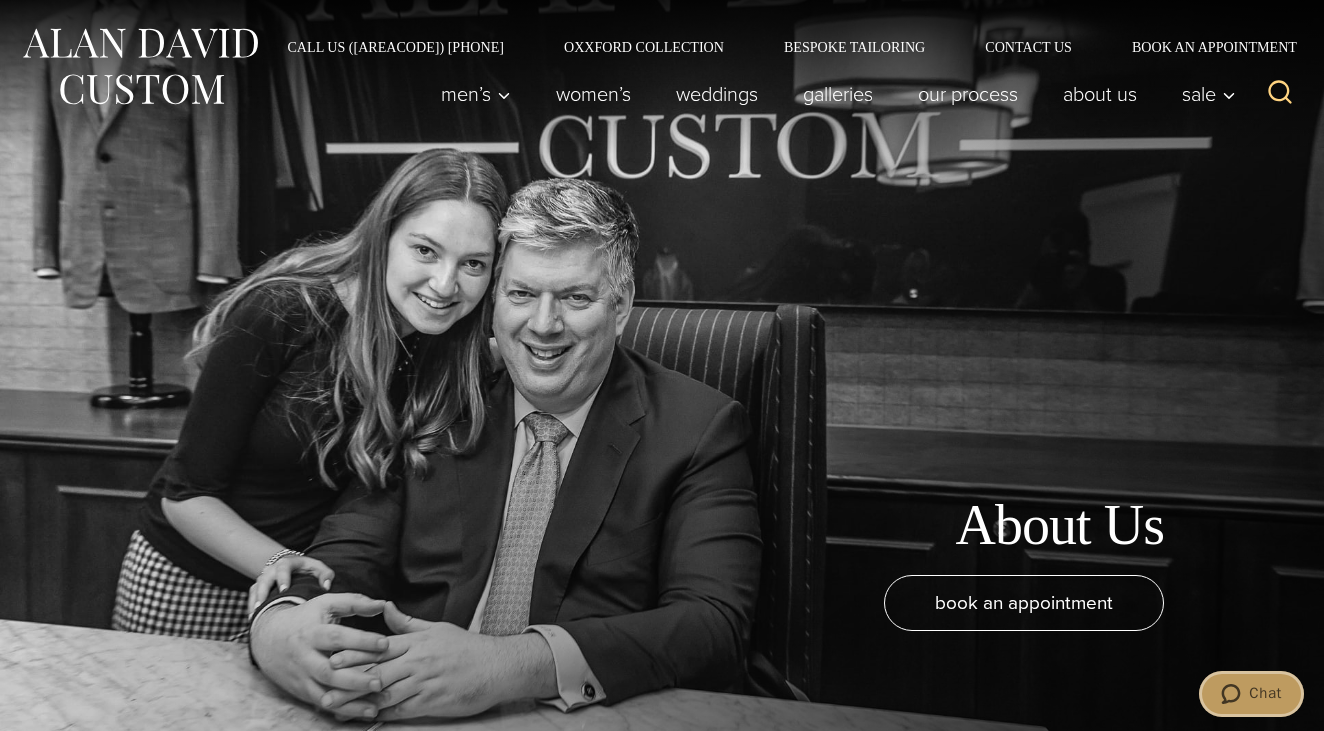 scroll, scrollTop: 0, scrollLeft: 0, axis: both 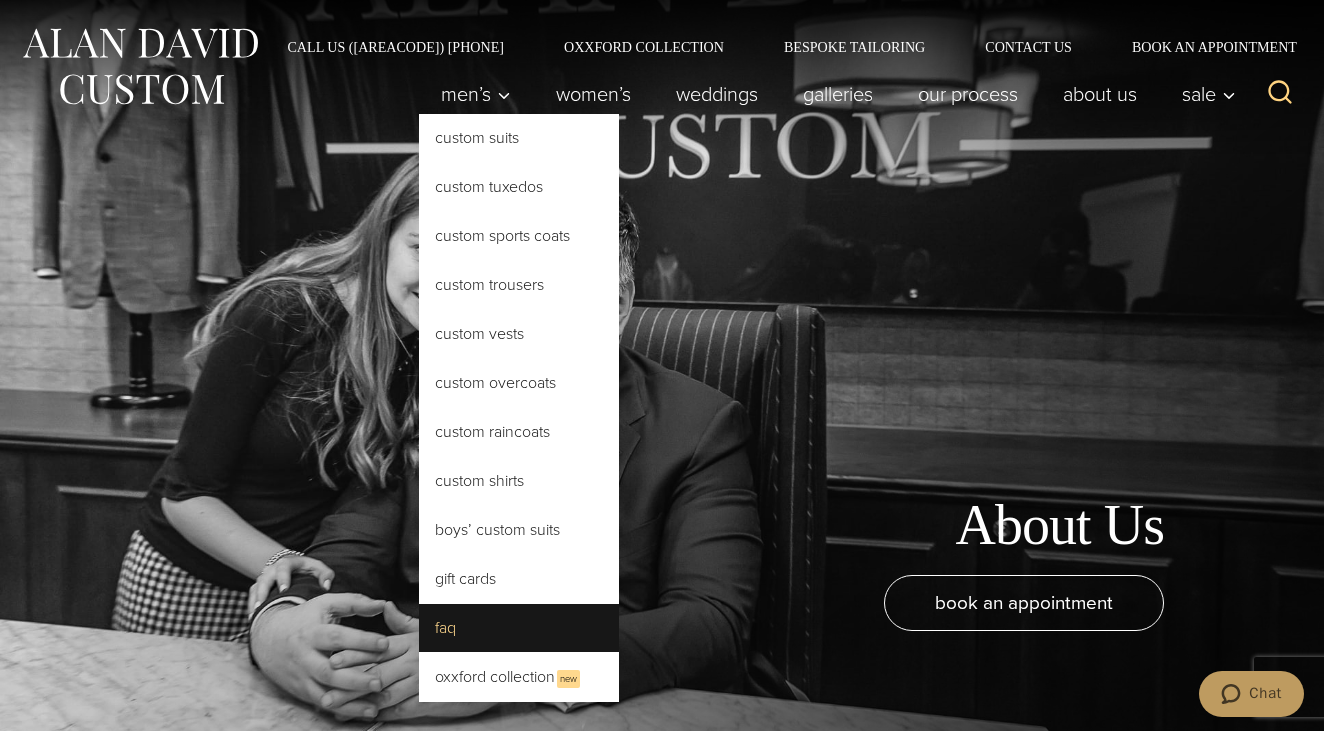 click on "FAQ" at bounding box center (519, 628) 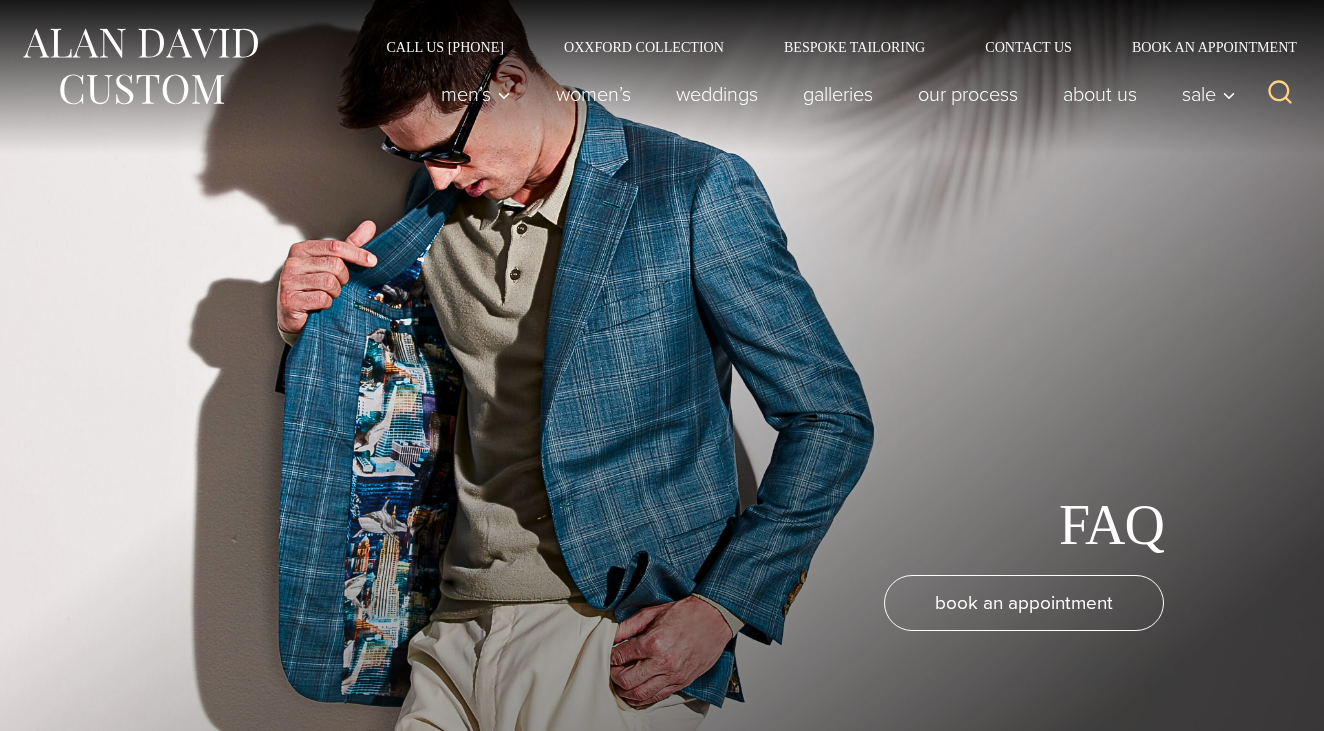 scroll, scrollTop: 0, scrollLeft: 0, axis: both 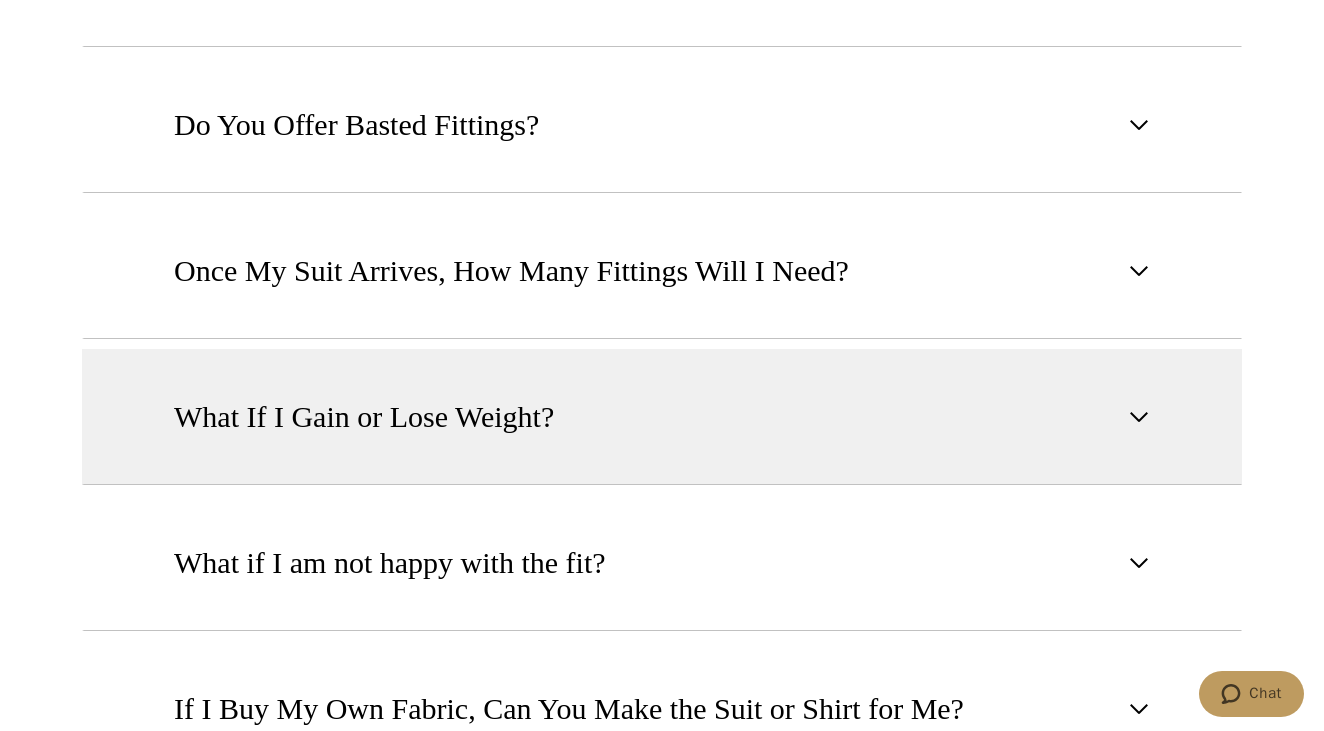 click on "What If I Gain or Lose Weight?" at bounding box center [662, 417] 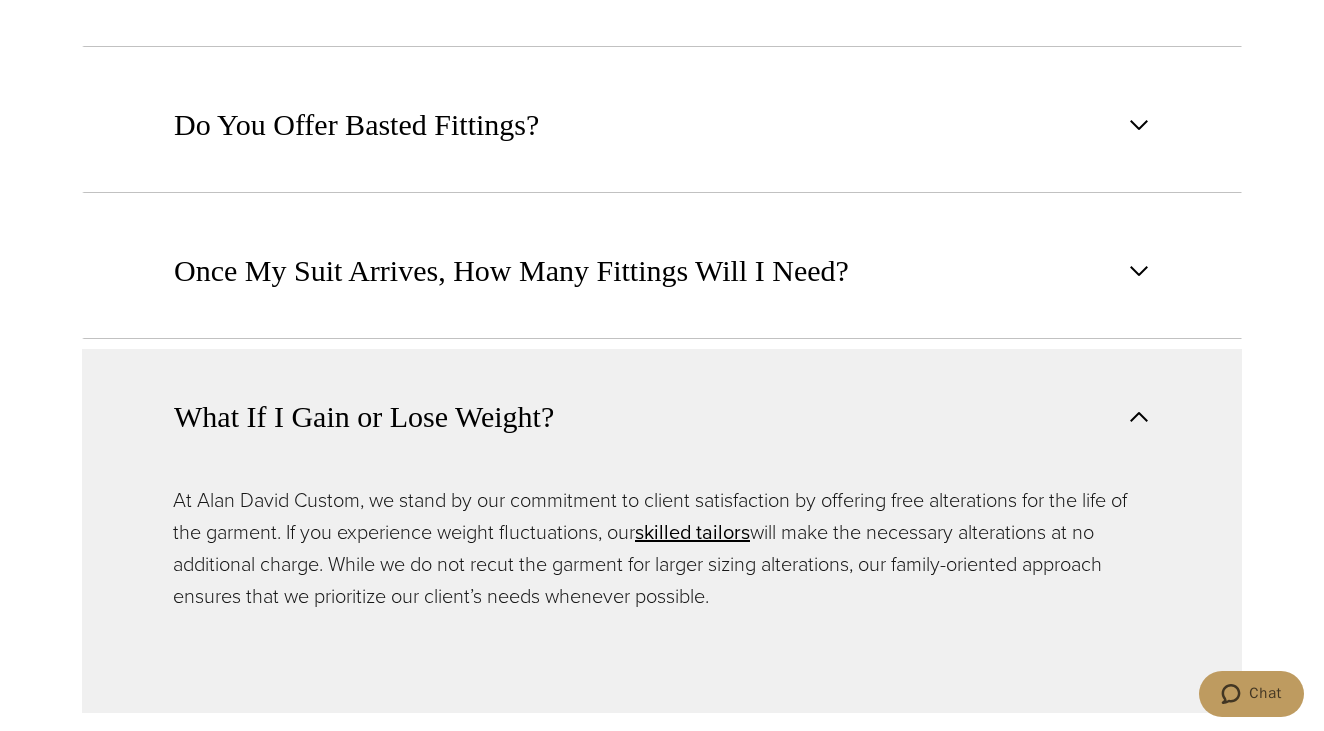 click at bounding box center [1139, 417] 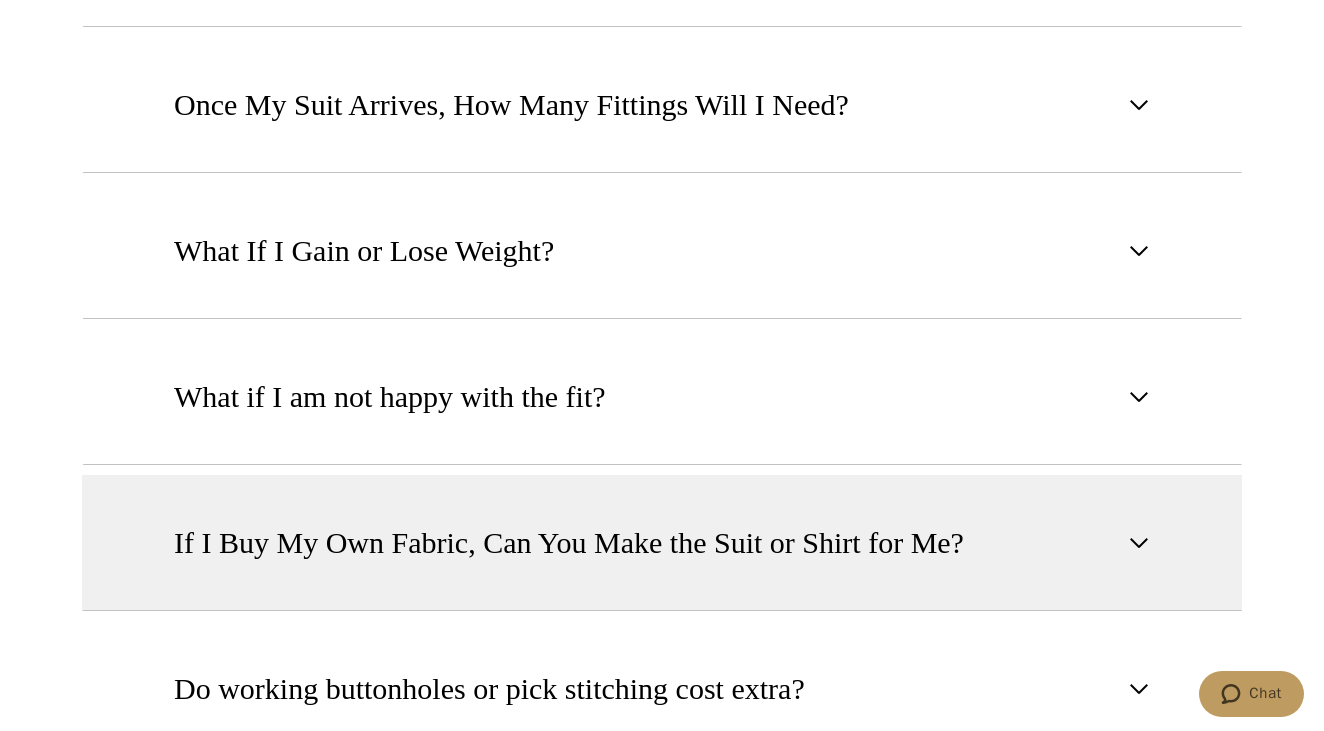 scroll, scrollTop: 1823, scrollLeft: 0, axis: vertical 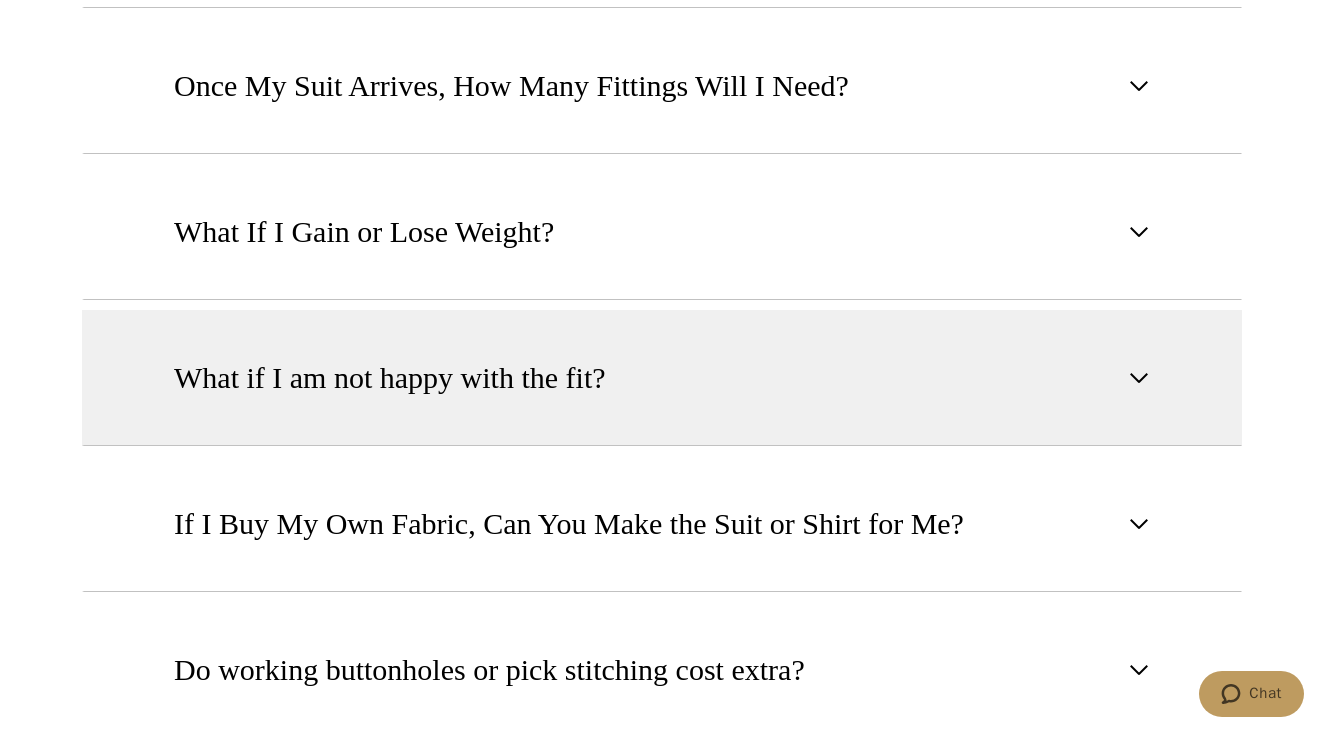 click at bounding box center (1139, 378) 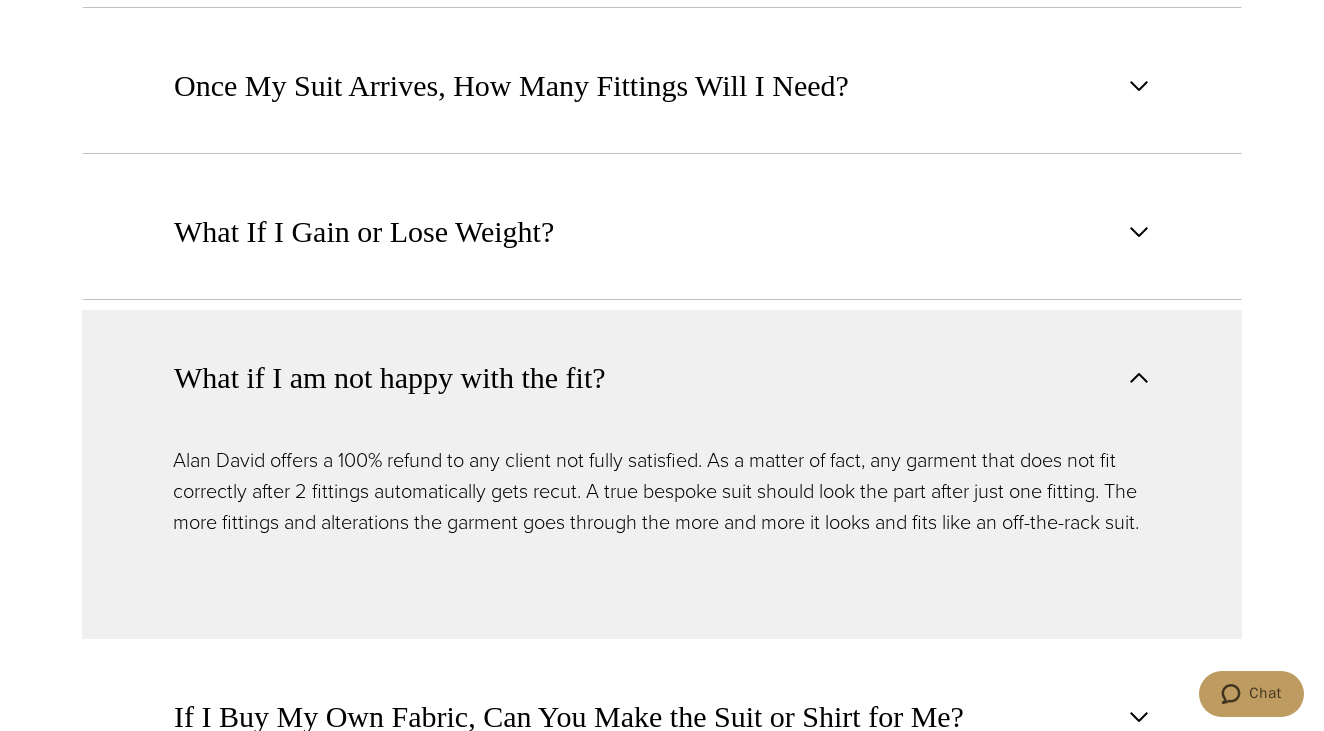 click at bounding box center (1139, 378) 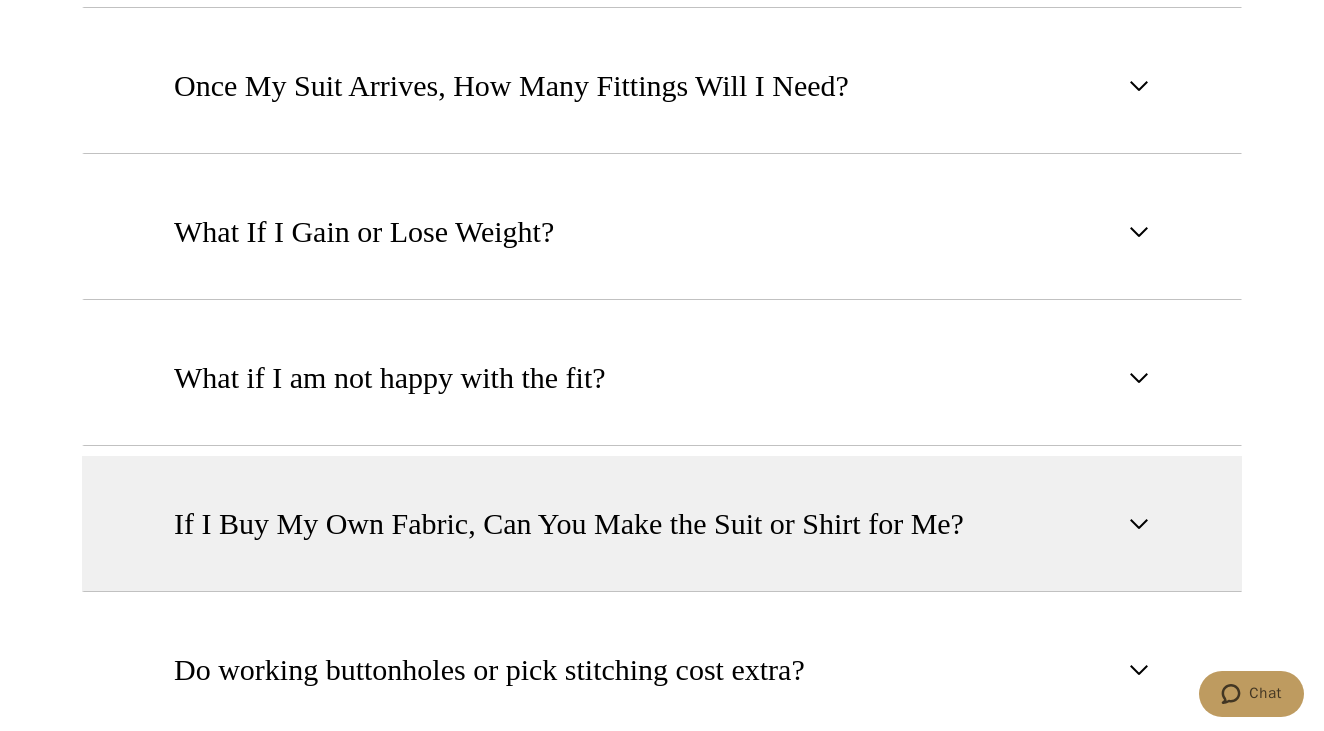click at bounding box center (1139, 524) 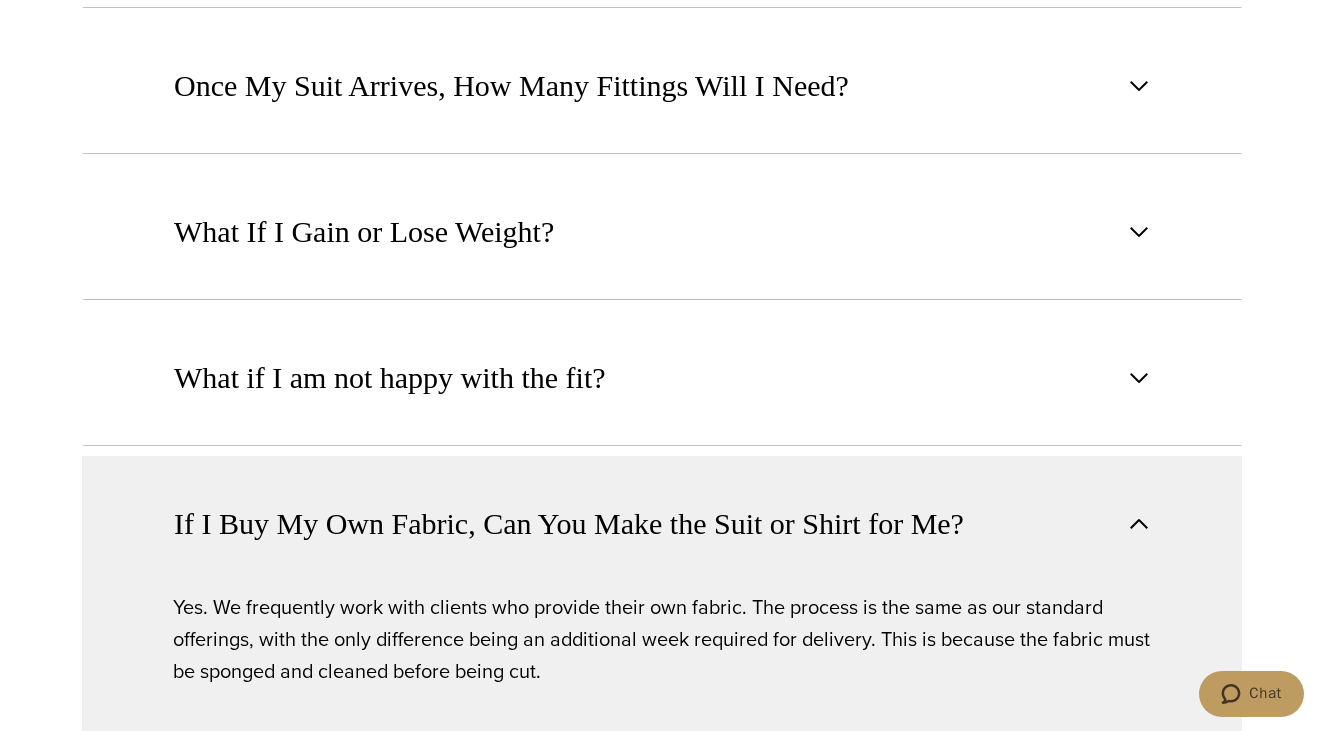 click at bounding box center [1139, 524] 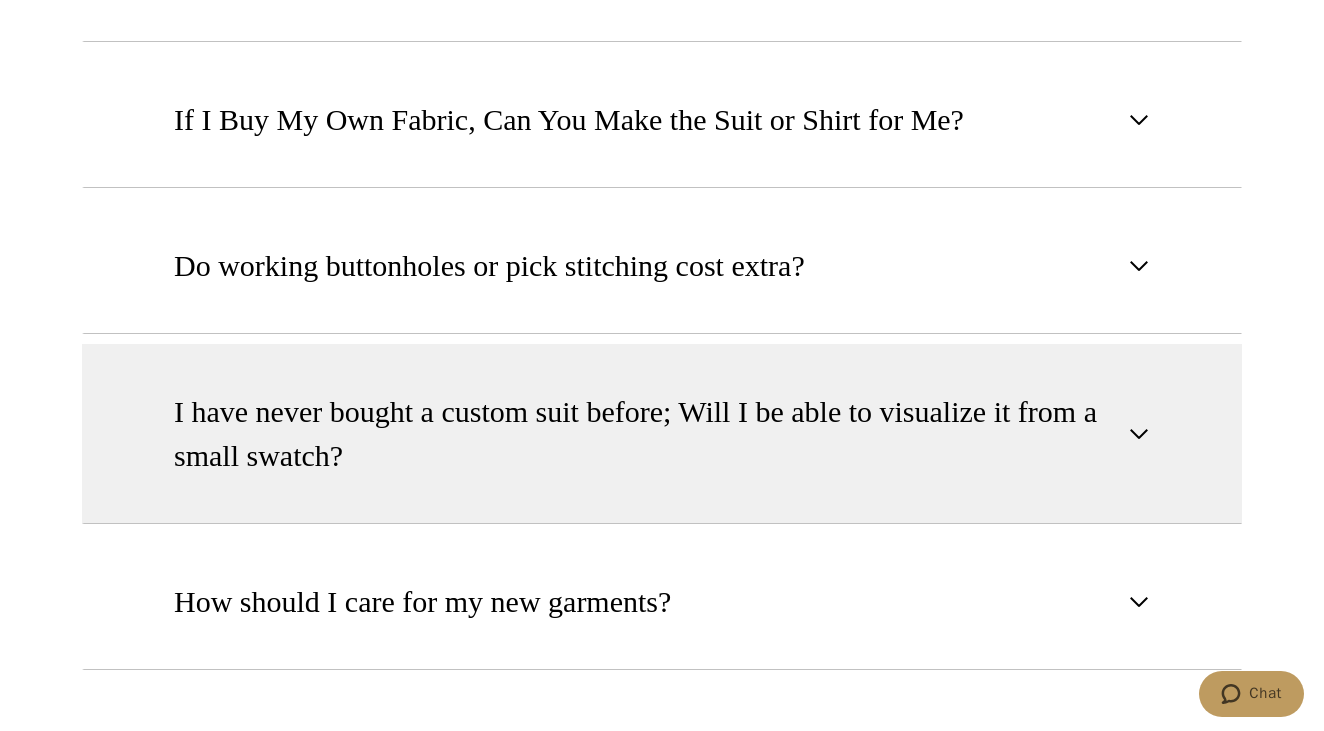 scroll, scrollTop: 2237, scrollLeft: 0, axis: vertical 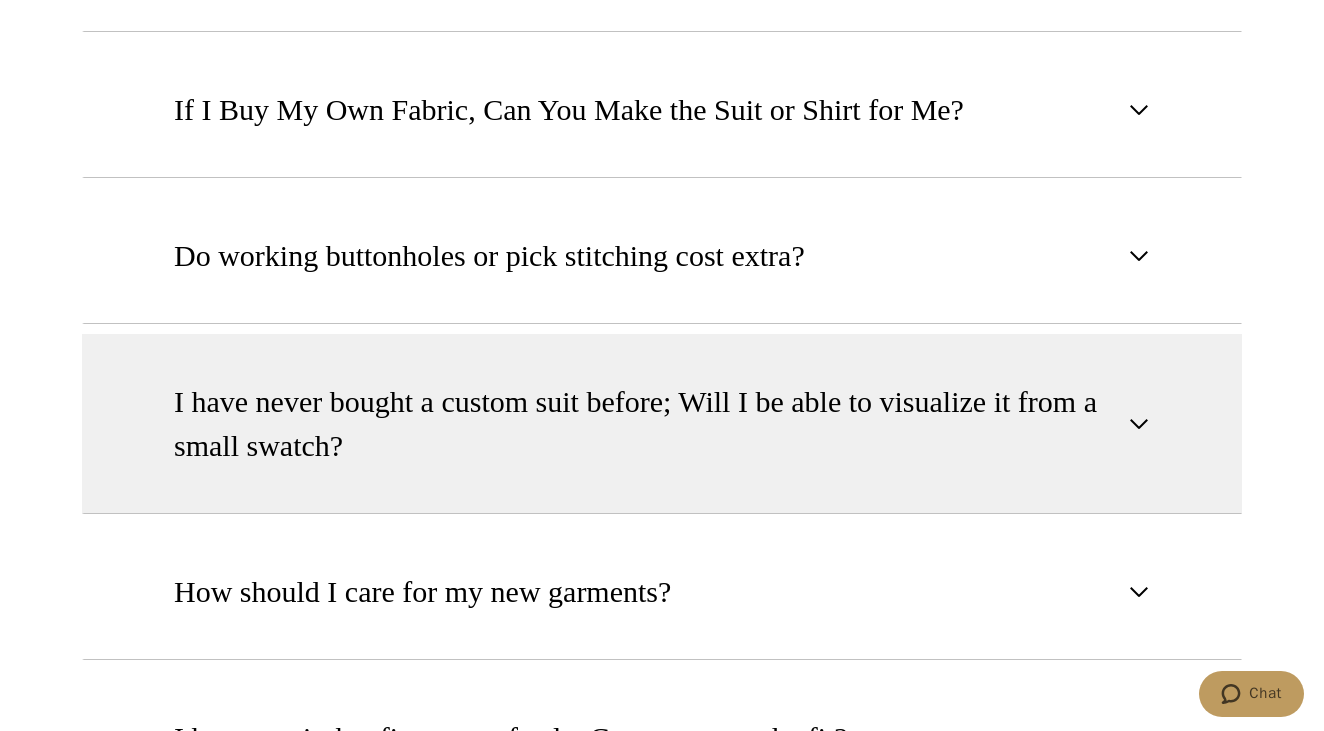 click at bounding box center [1139, 424] 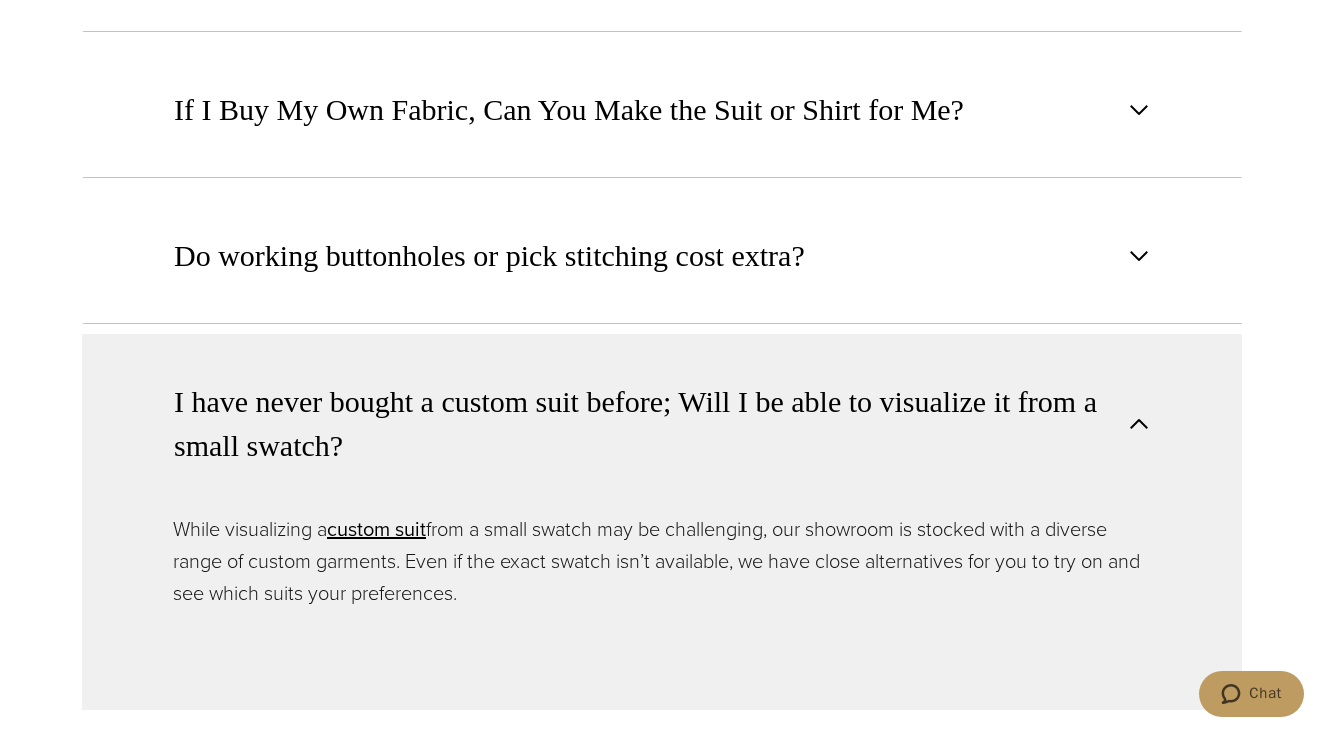 click at bounding box center [1139, 424] 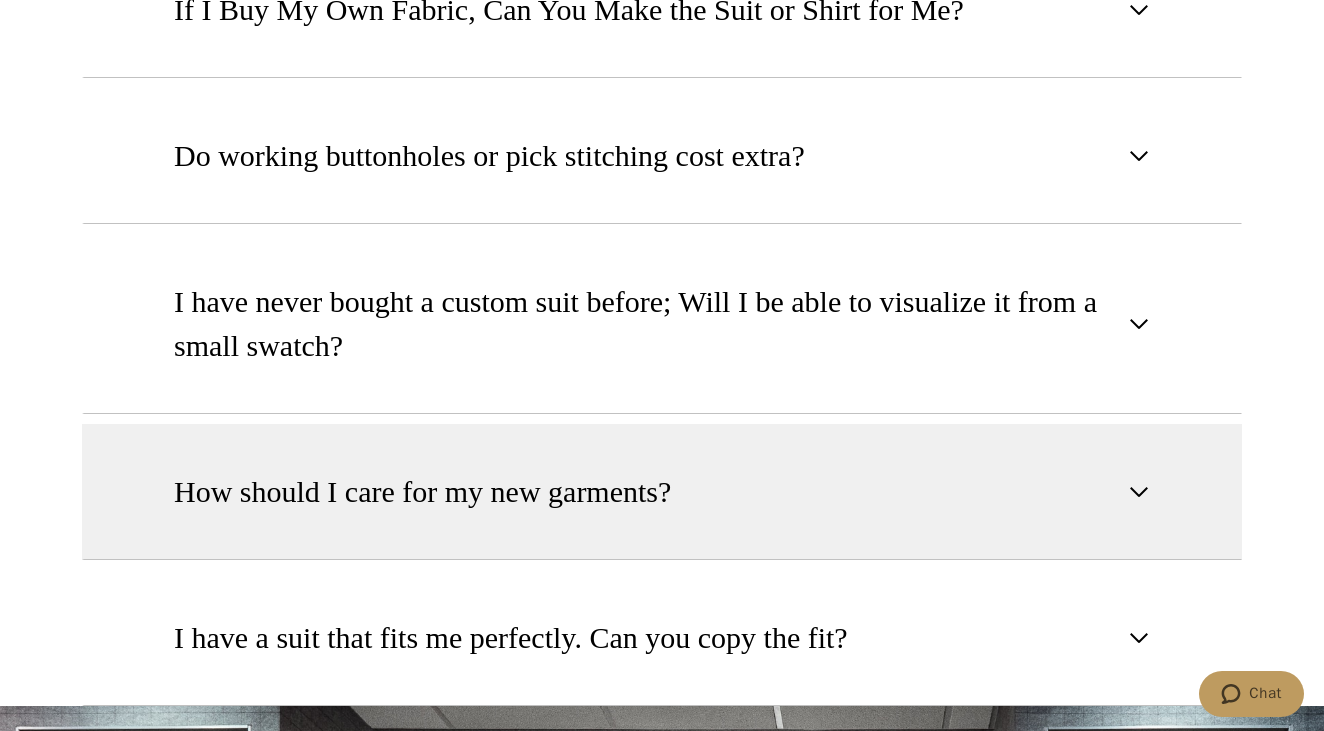 scroll, scrollTop: 2411, scrollLeft: 0, axis: vertical 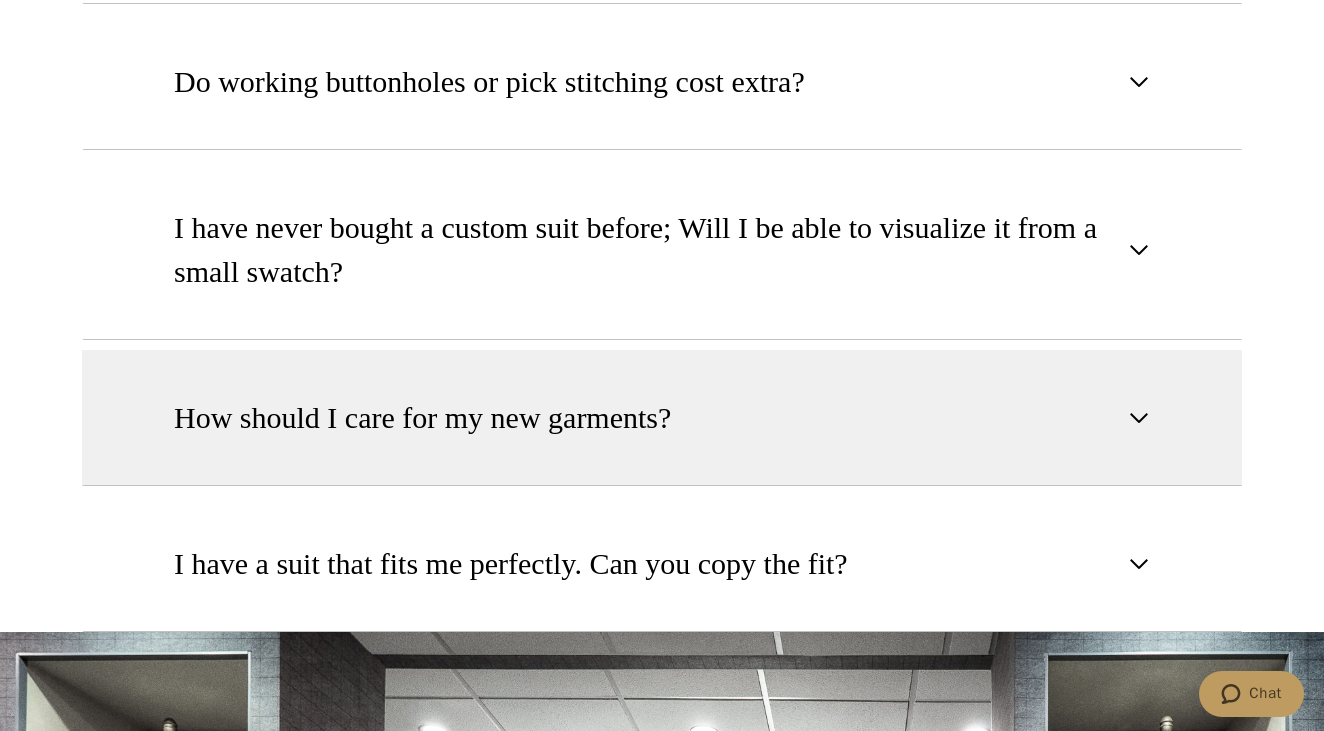click at bounding box center [1139, 418] 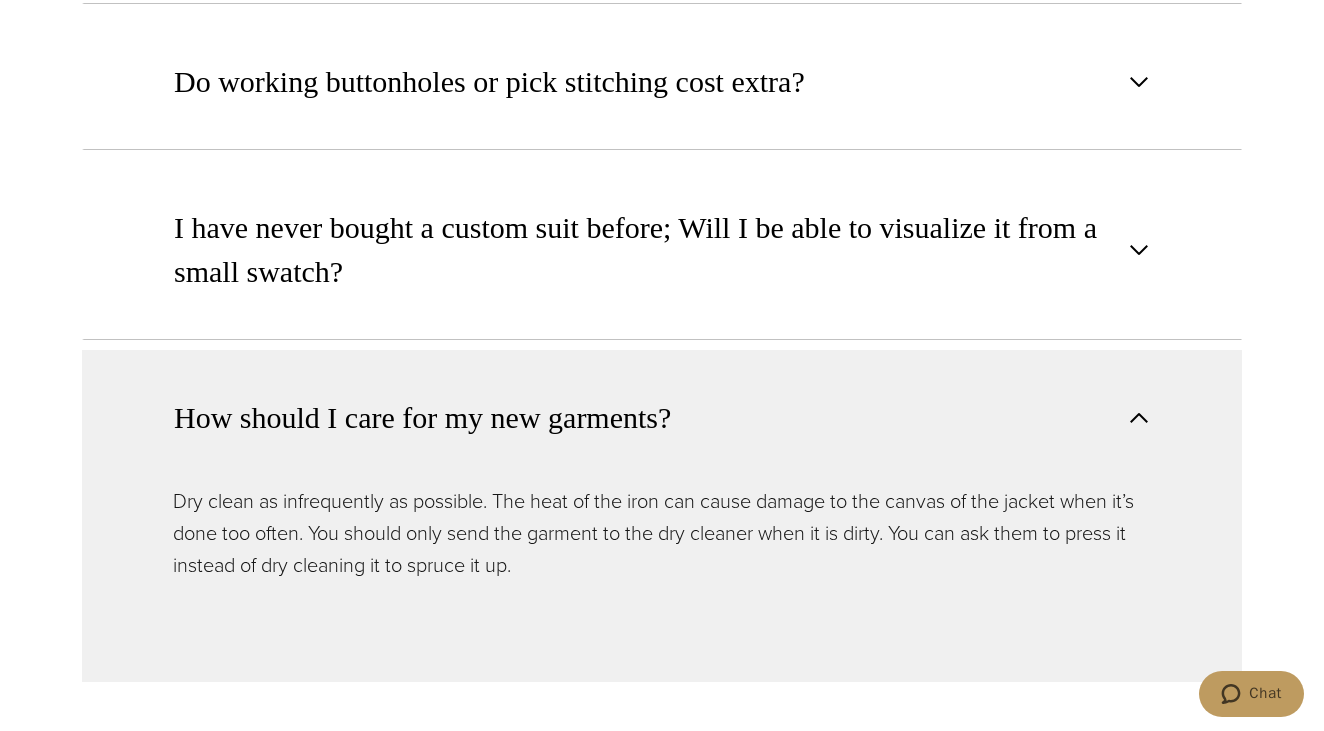 click at bounding box center [1139, 418] 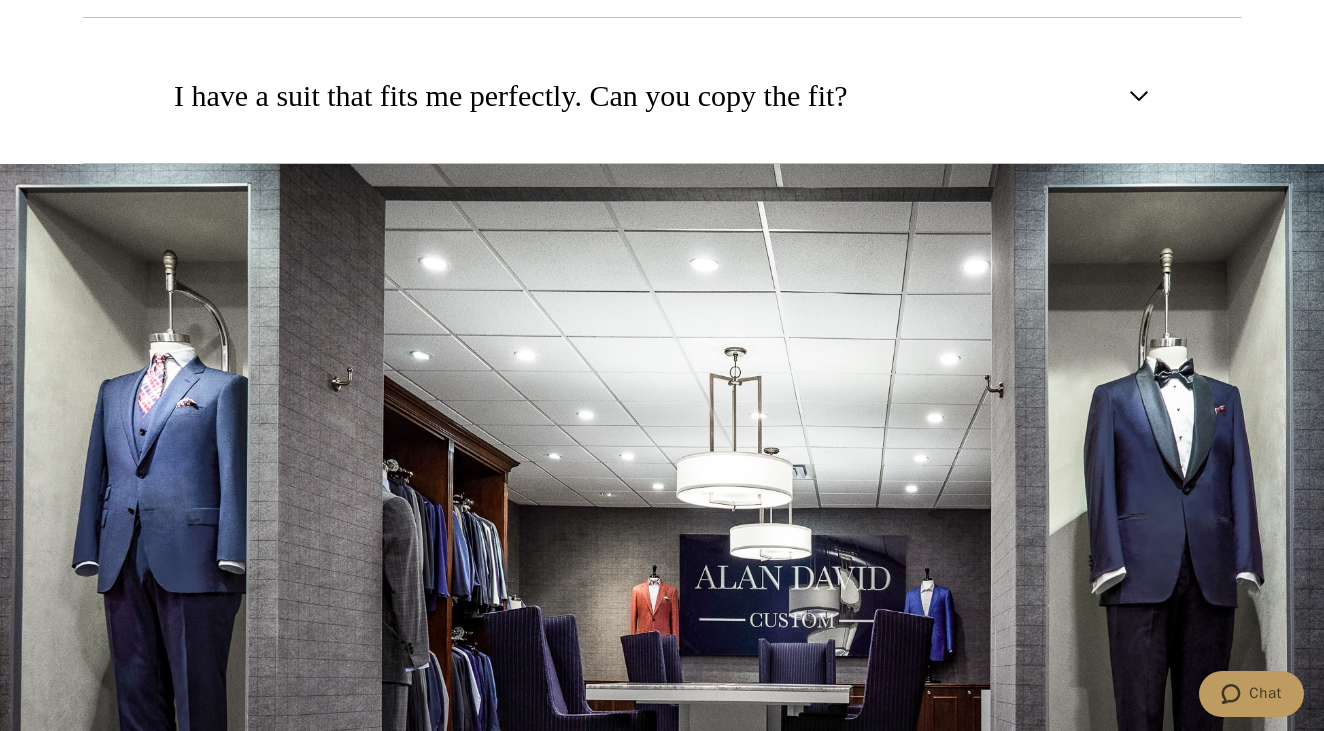 scroll, scrollTop: 2870, scrollLeft: 0, axis: vertical 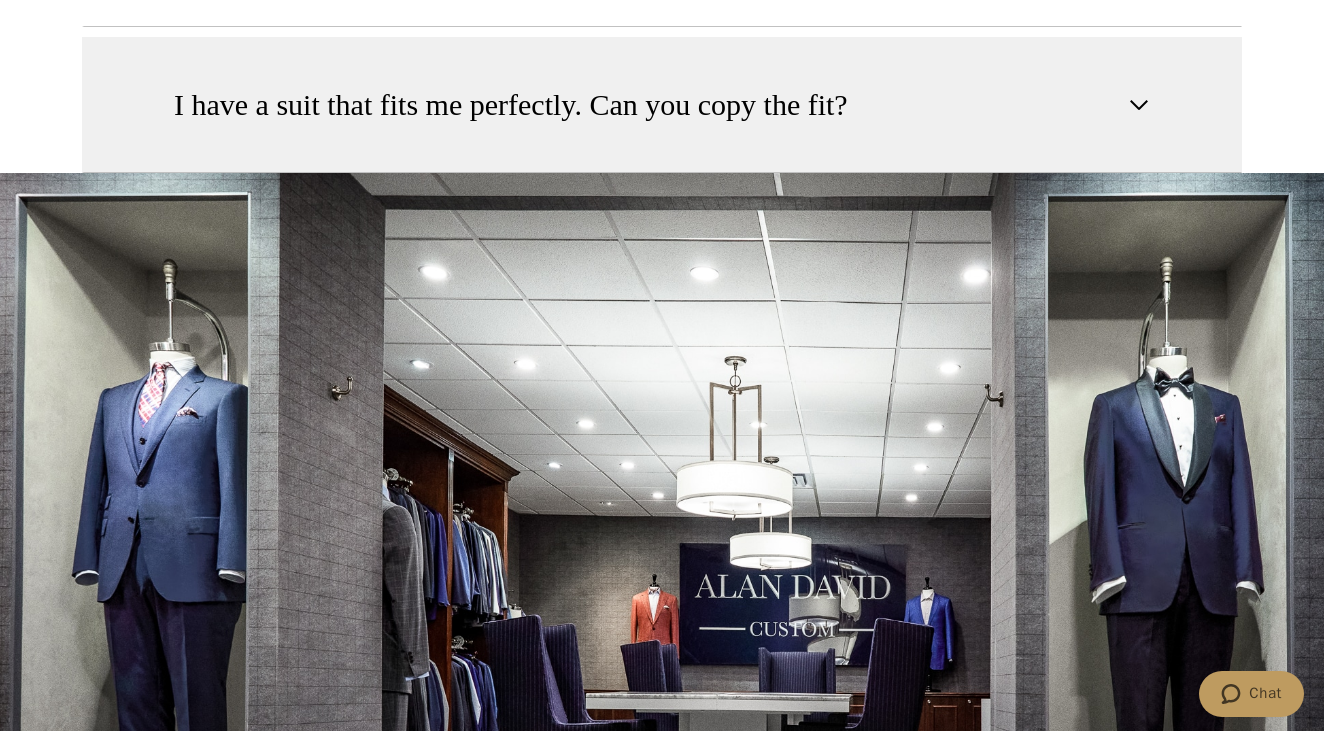 click on "I have a suit that fits me perfectly. Can you copy the fit?" at bounding box center (662, 105) 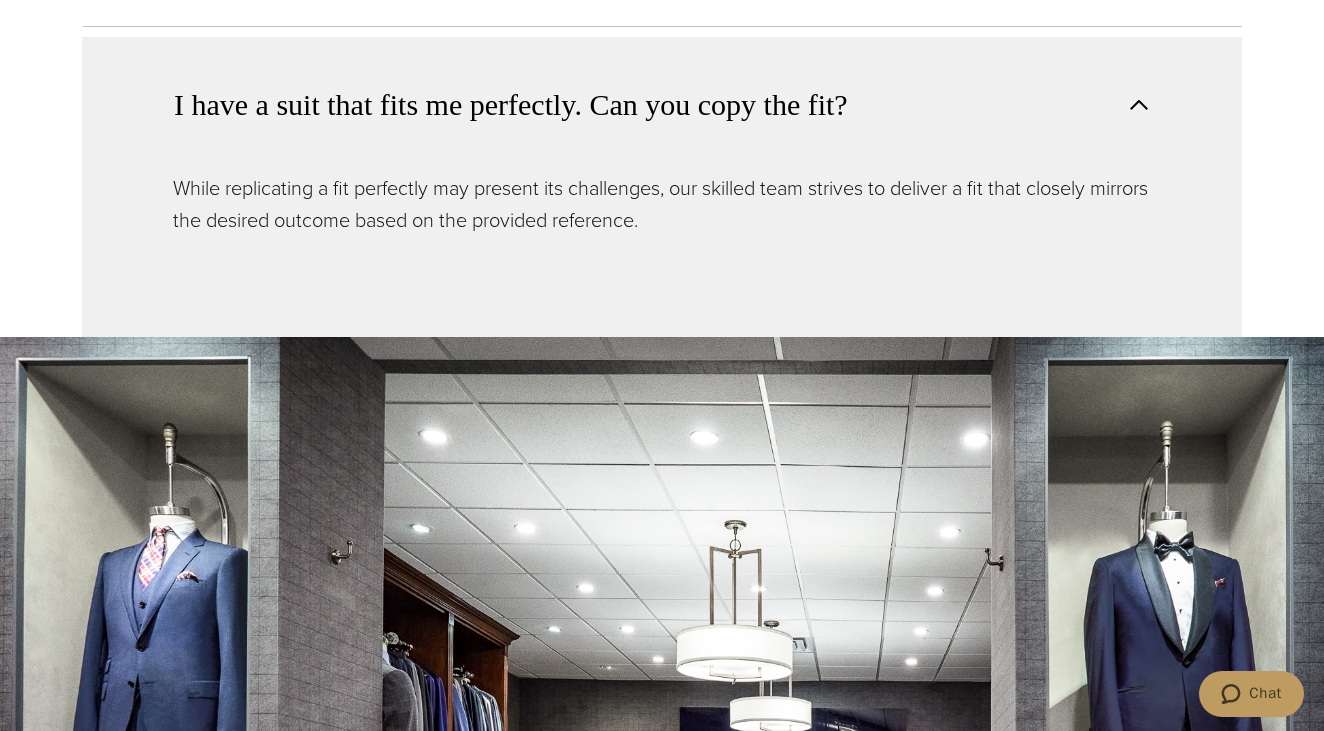 click at bounding box center [1139, 105] 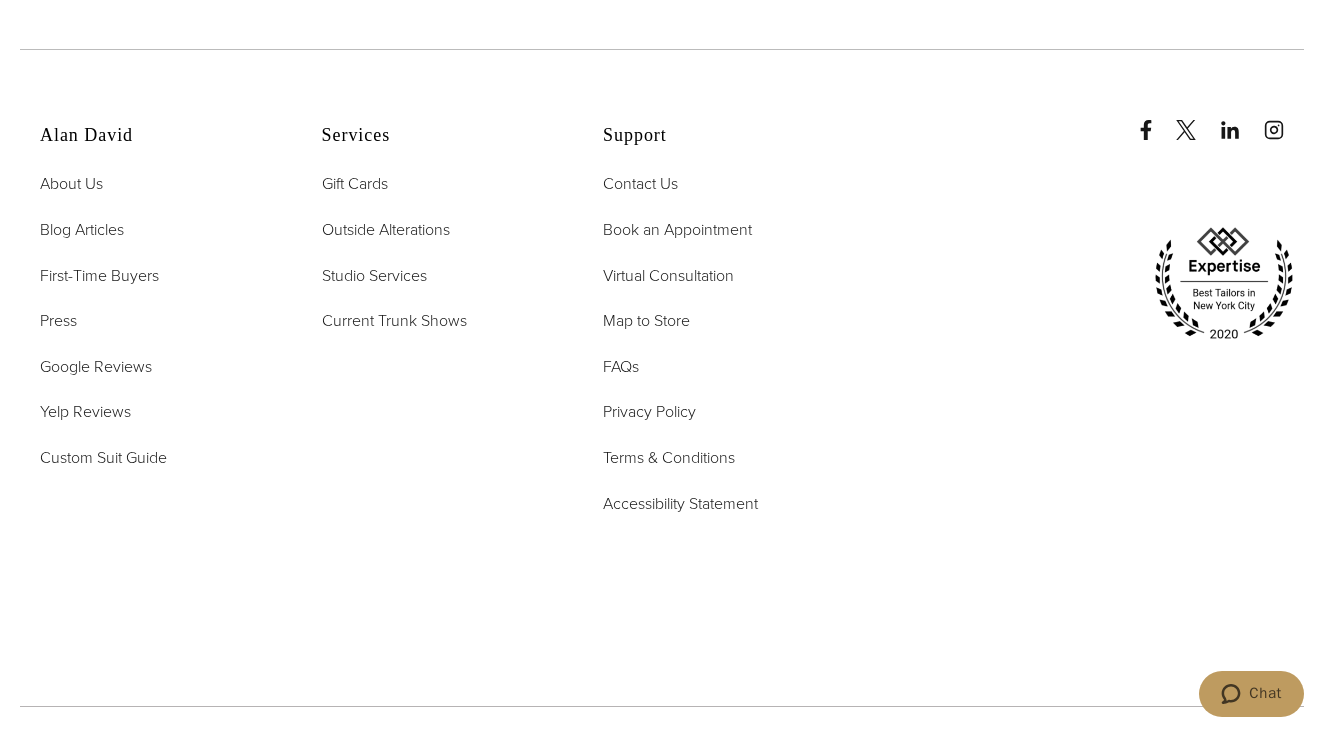 scroll, scrollTop: 4090, scrollLeft: 0, axis: vertical 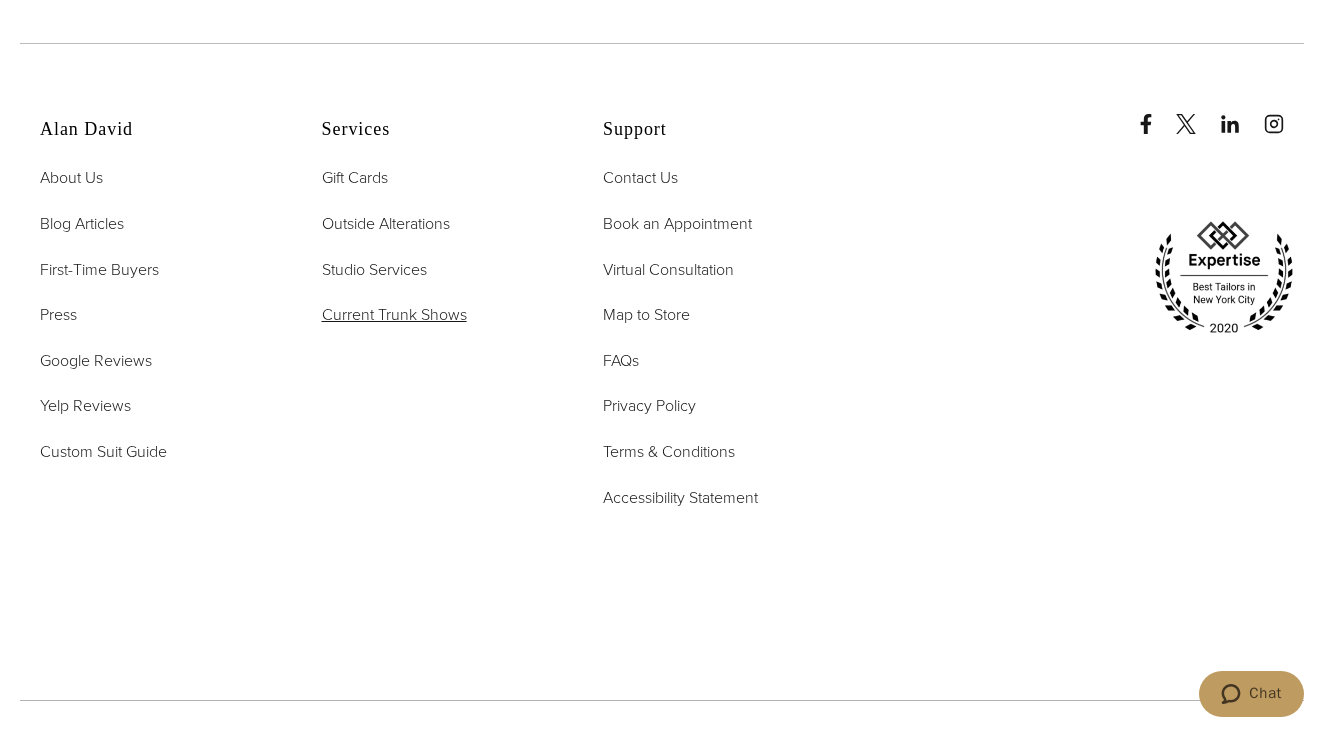 click on "Current Trunk Shows" at bounding box center (394, 314) 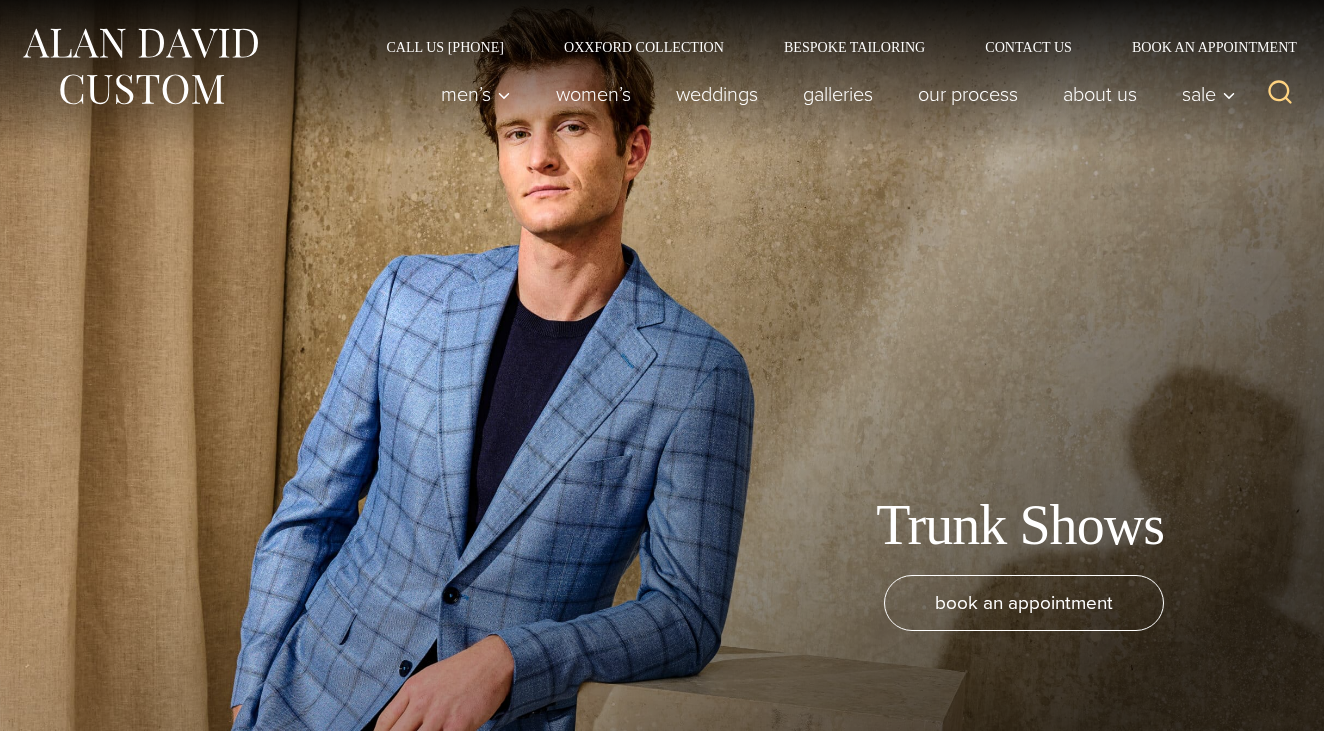 scroll, scrollTop: 0, scrollLeft: 0, axis: both 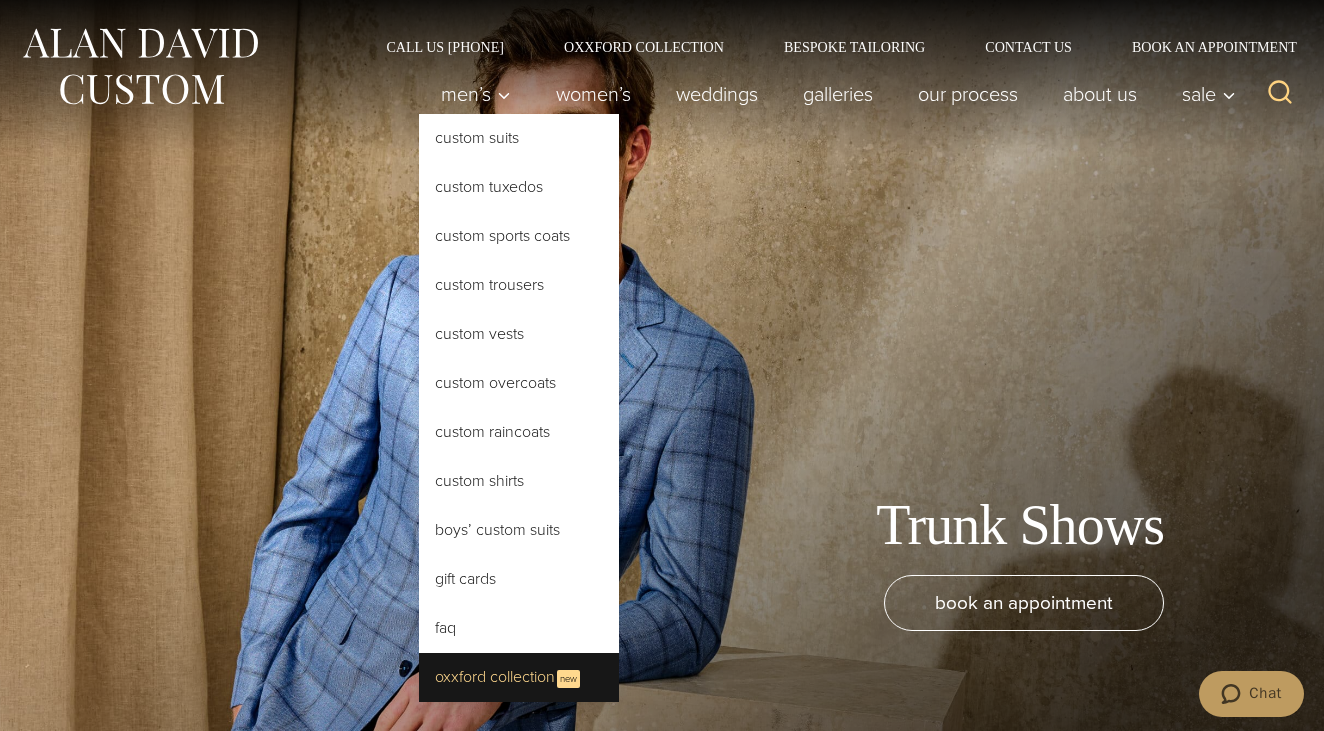click on "Oxxford Collection New" at bounding box center (519, 677) 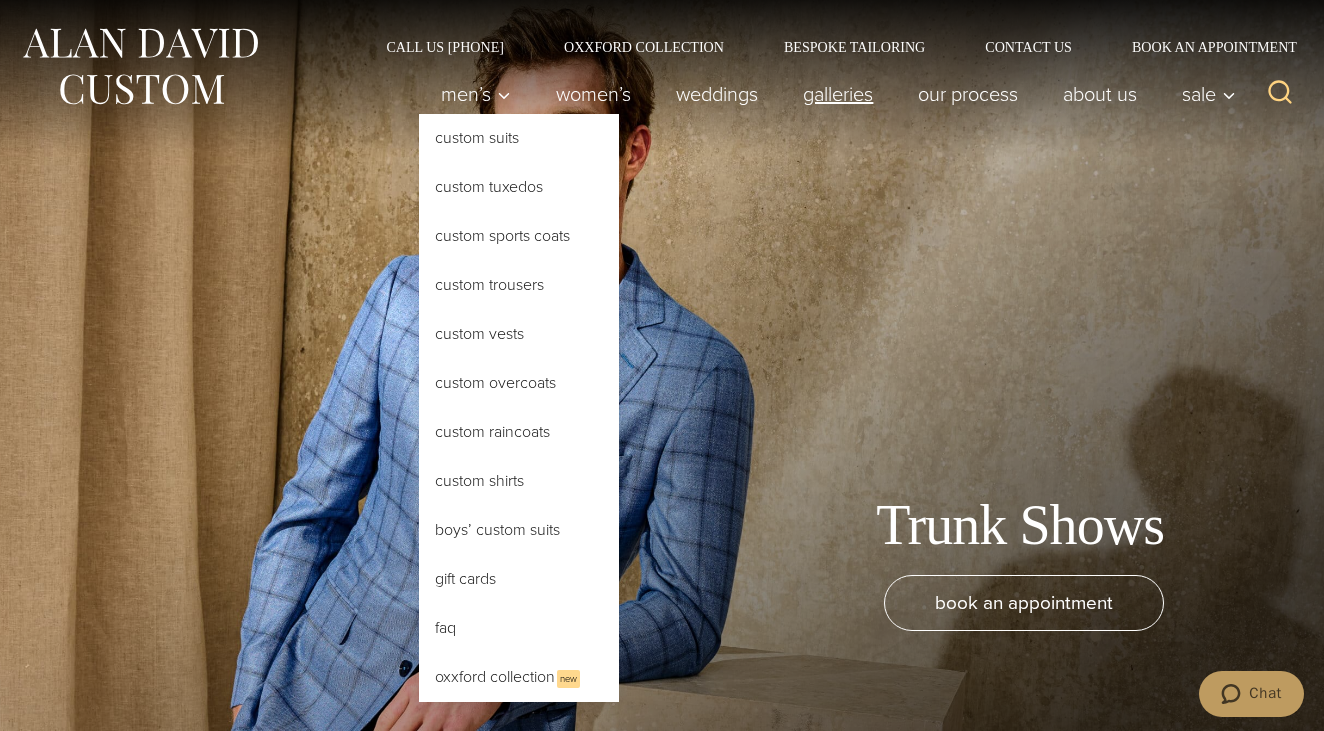 click on "Galleries" at bounding box center (838, 94) 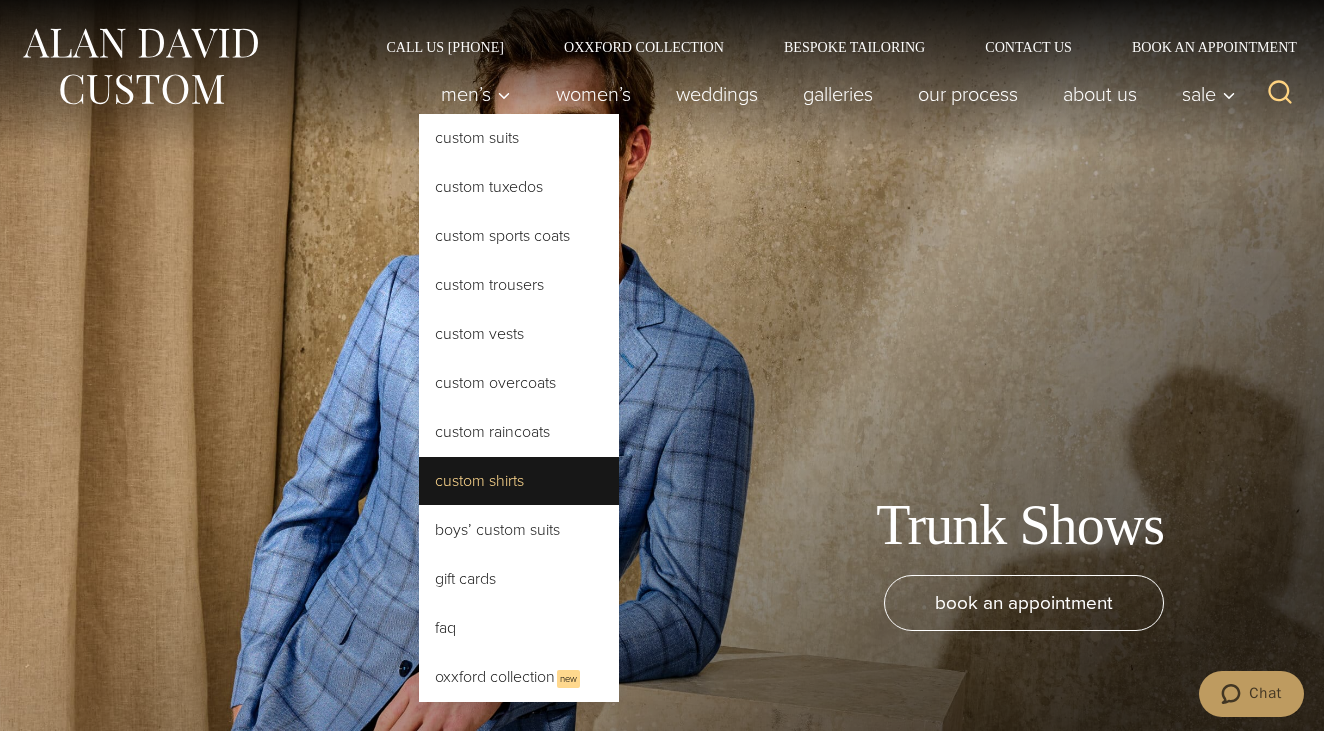 click on "Custom Shirts" at bounding box center [519, 481] 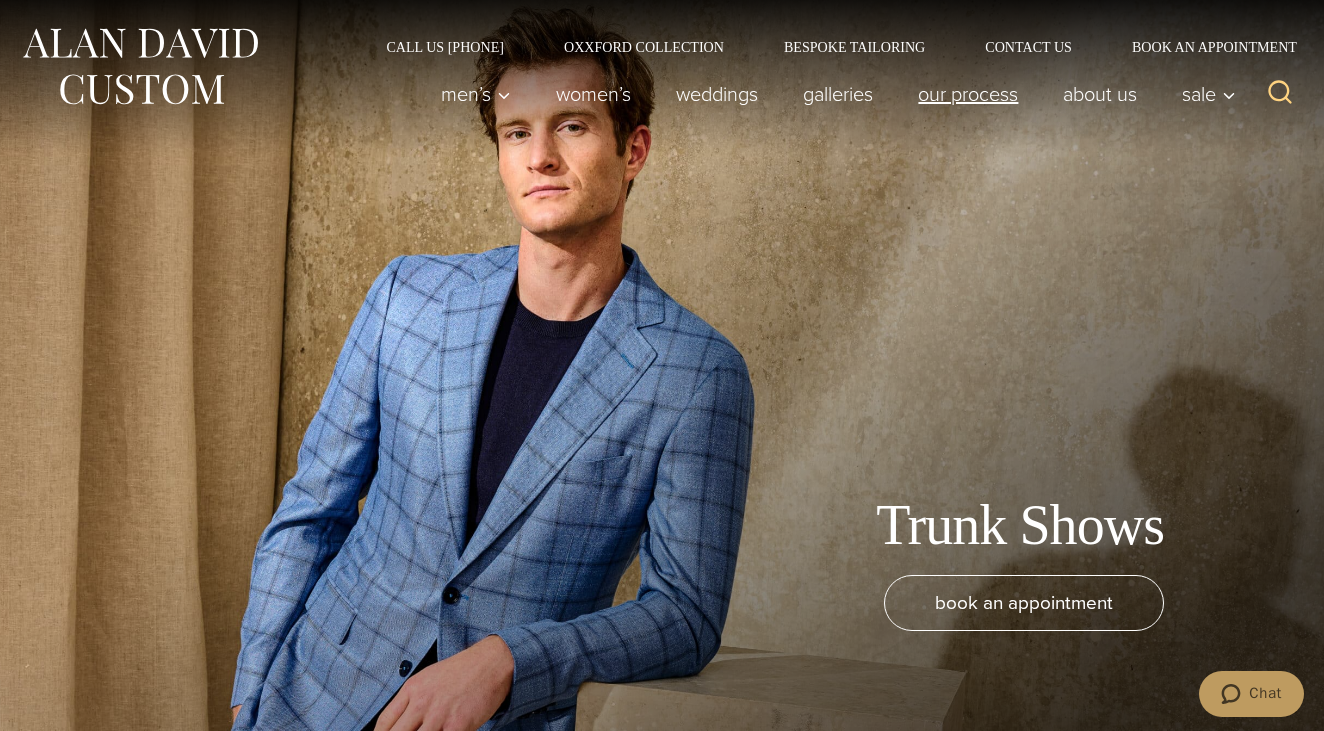 click on "Our Process" at bounding box center (968, 94) 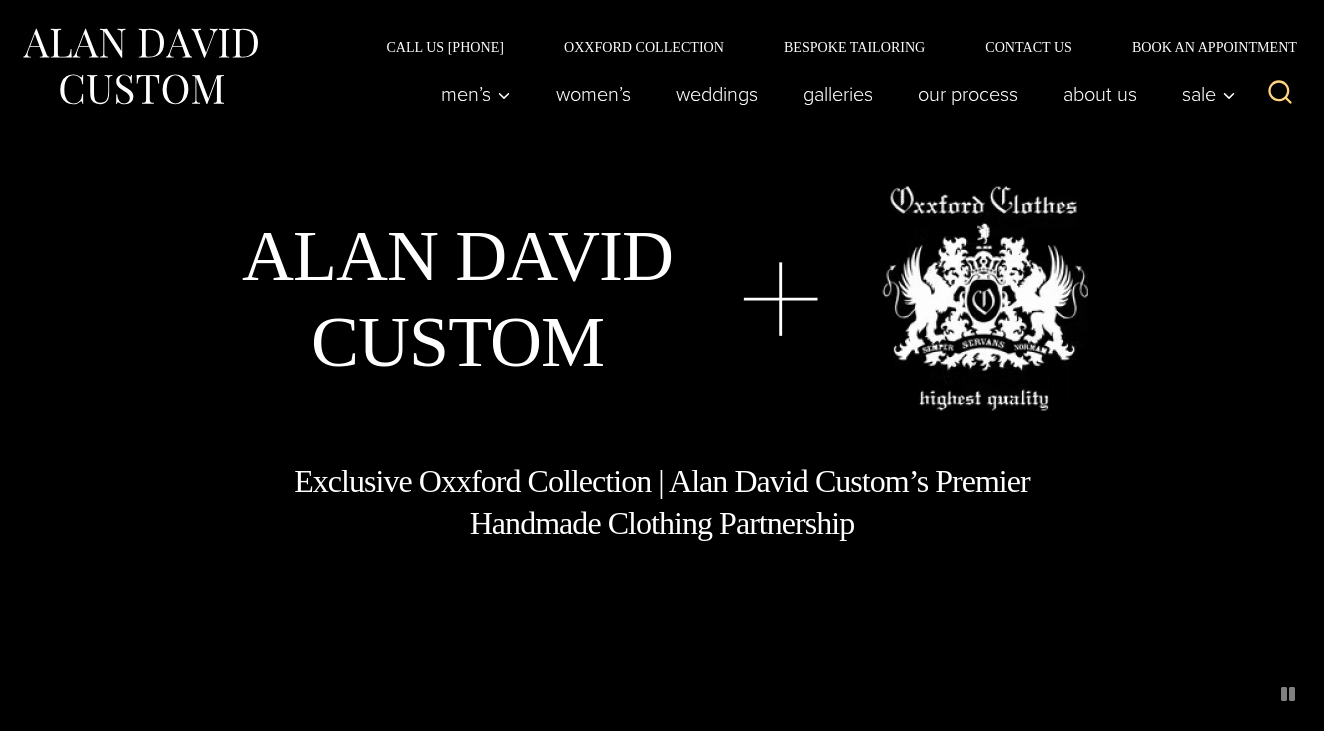 scroll, scrollTop: 0, scrollLeft: 0, axis: both 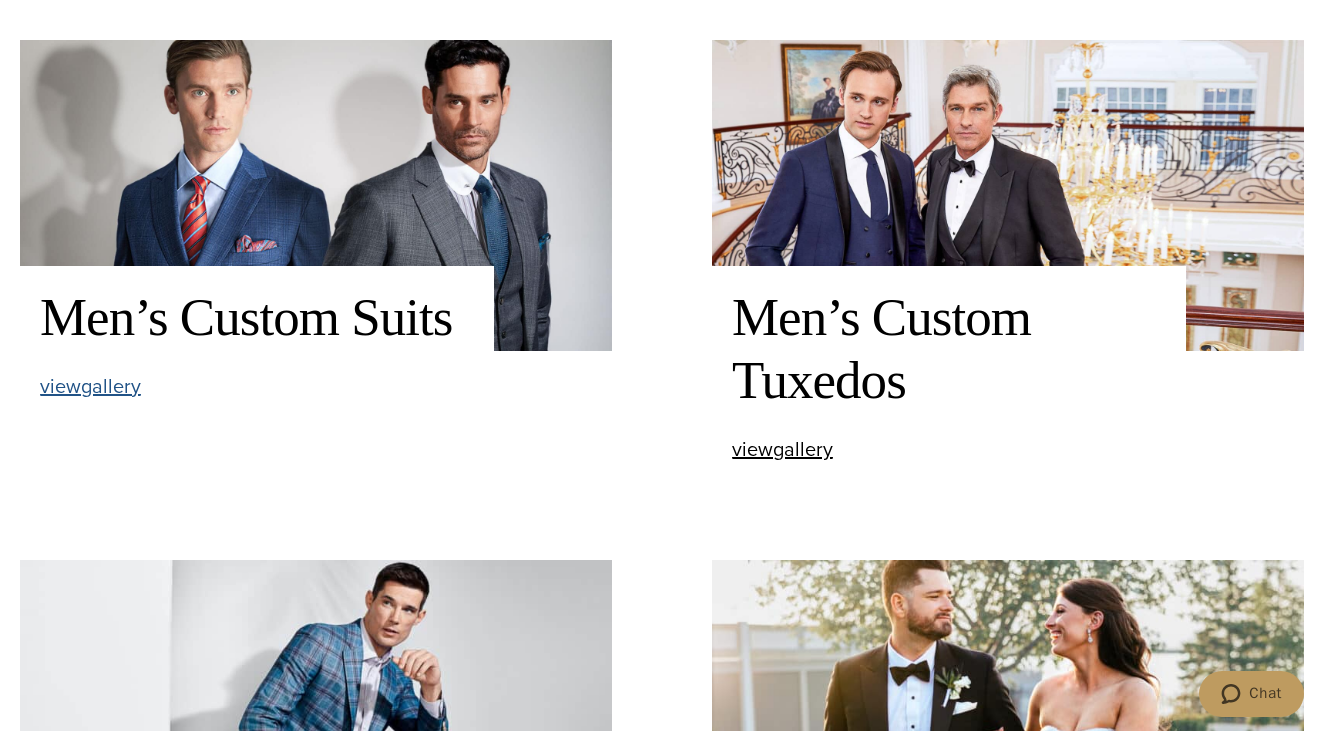 click on "view  Men’s Custom Suits  gallery" at bounding box center [90, 386] 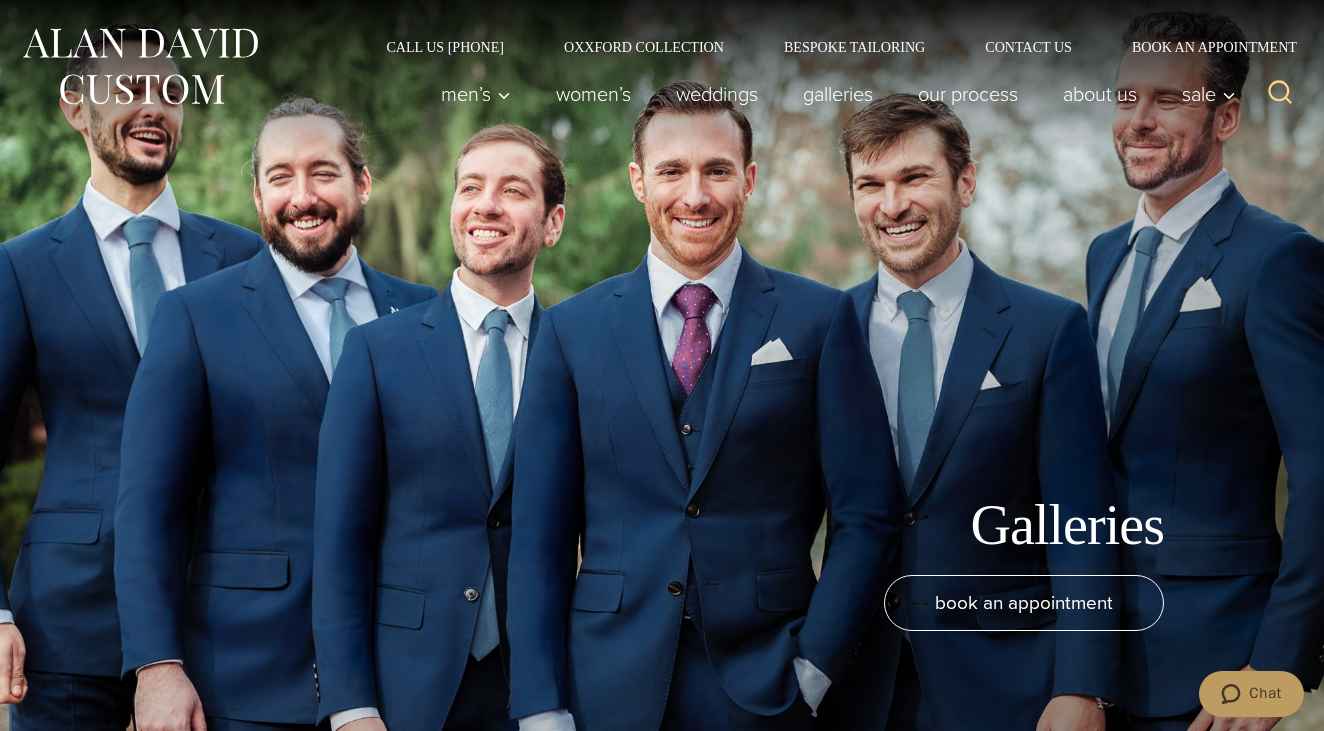 scroll, scrollTop: 0, scrollLeft: 0, axis: both 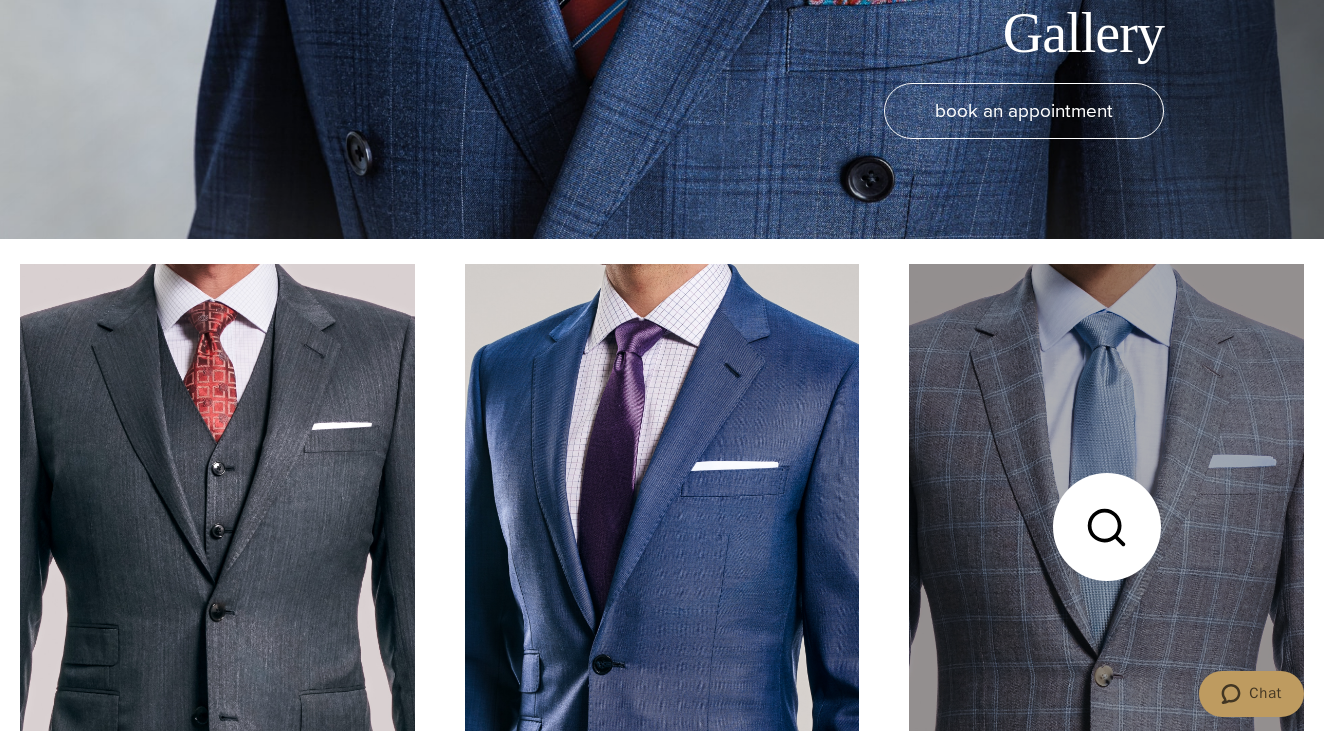 click at bounding box center [1106, 527] 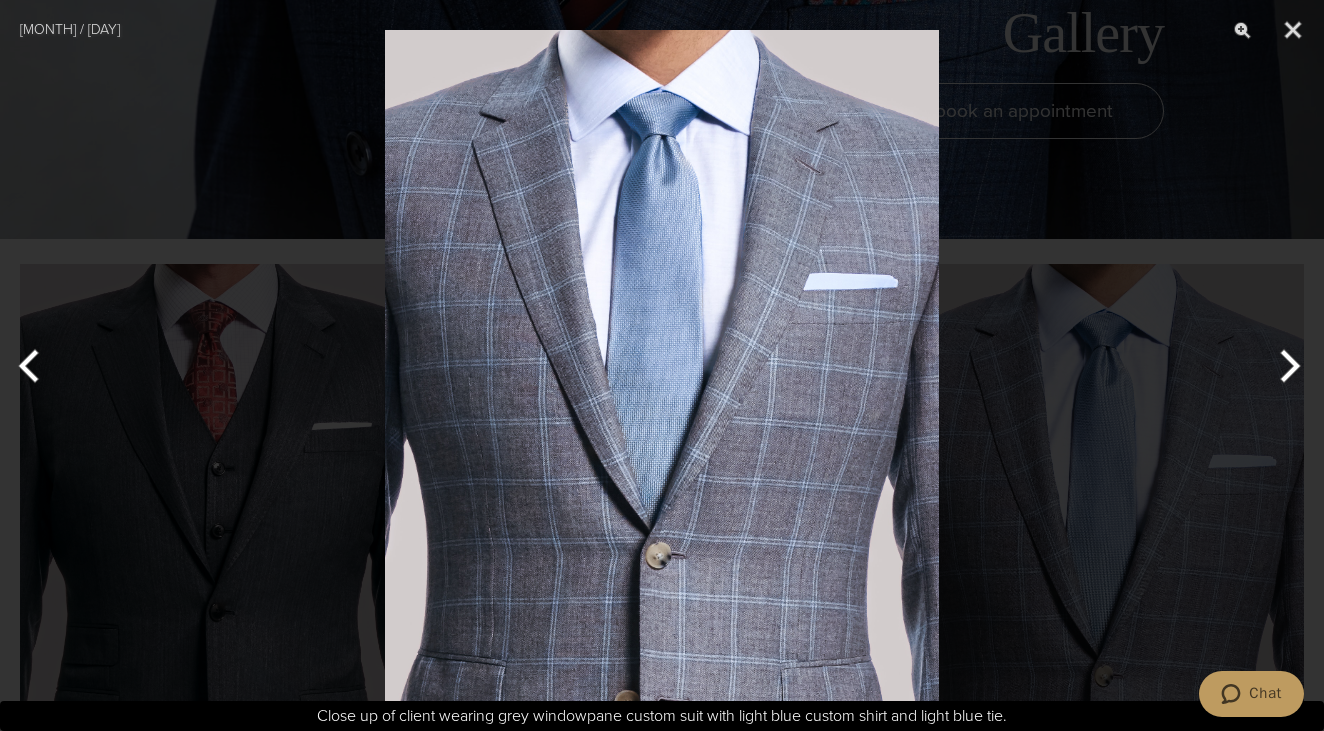 click at bounding box center [1286, 366] 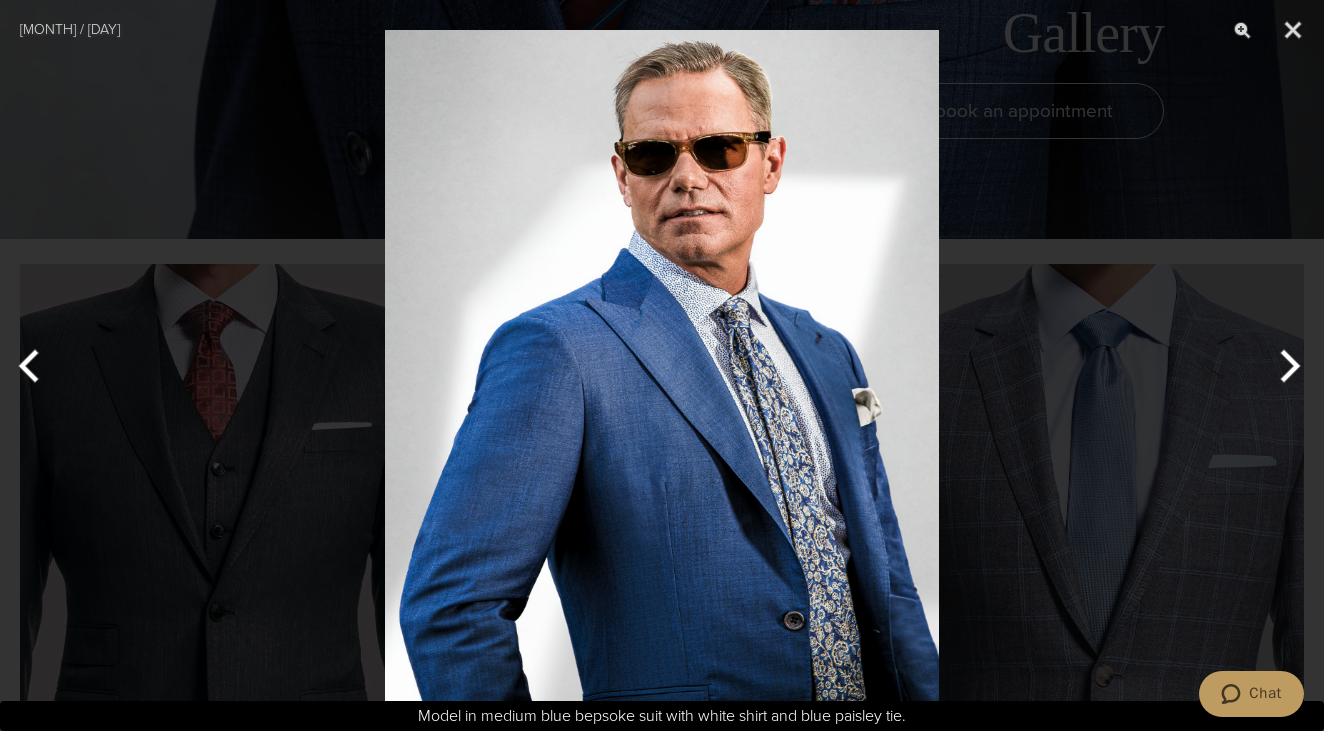 click at bounding box center (1286, 366) 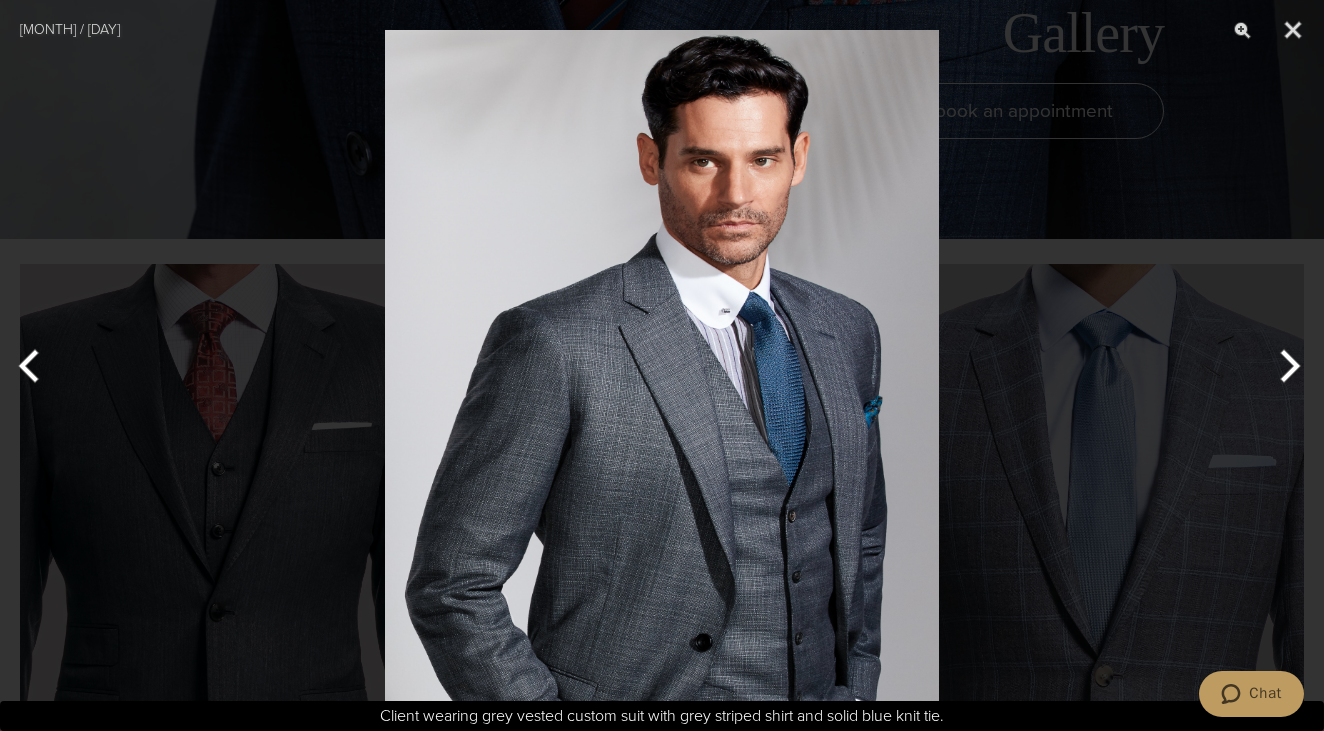 click at bounding box center (1286, 366) 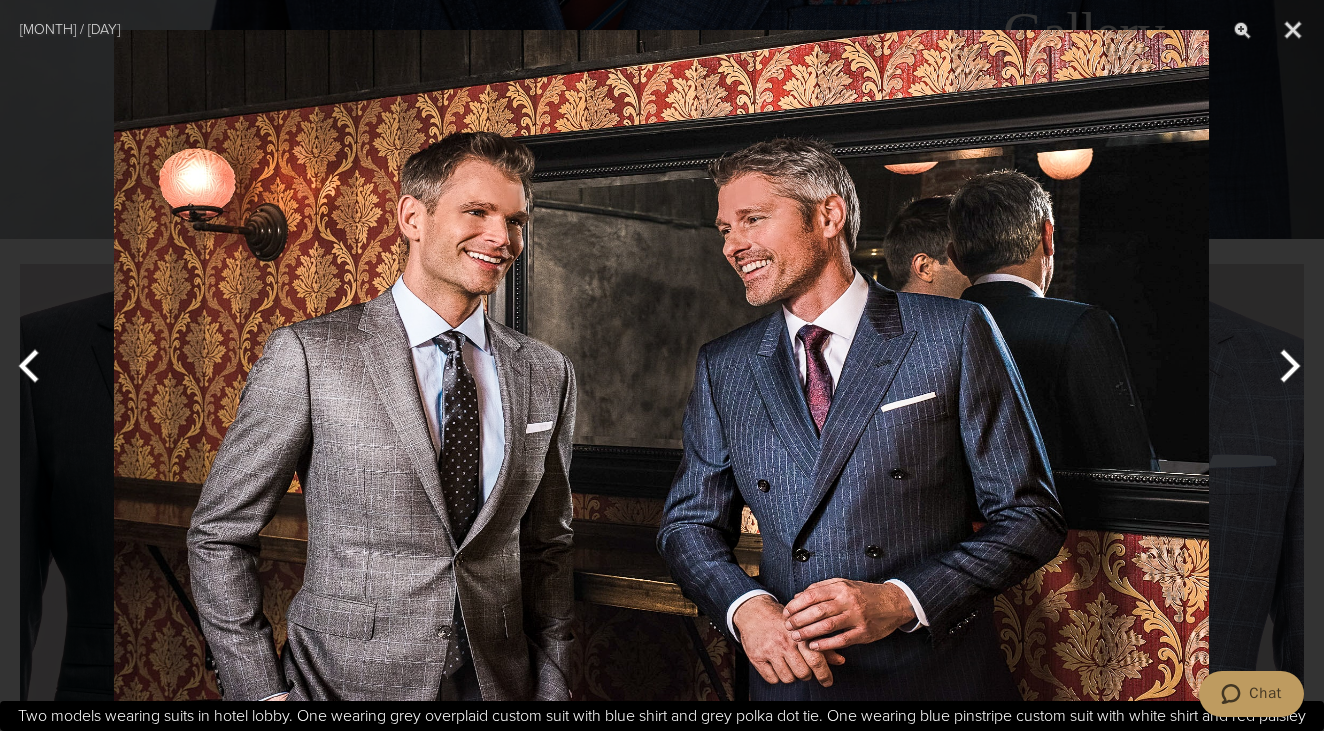 click at bounding box center (1286, 366) 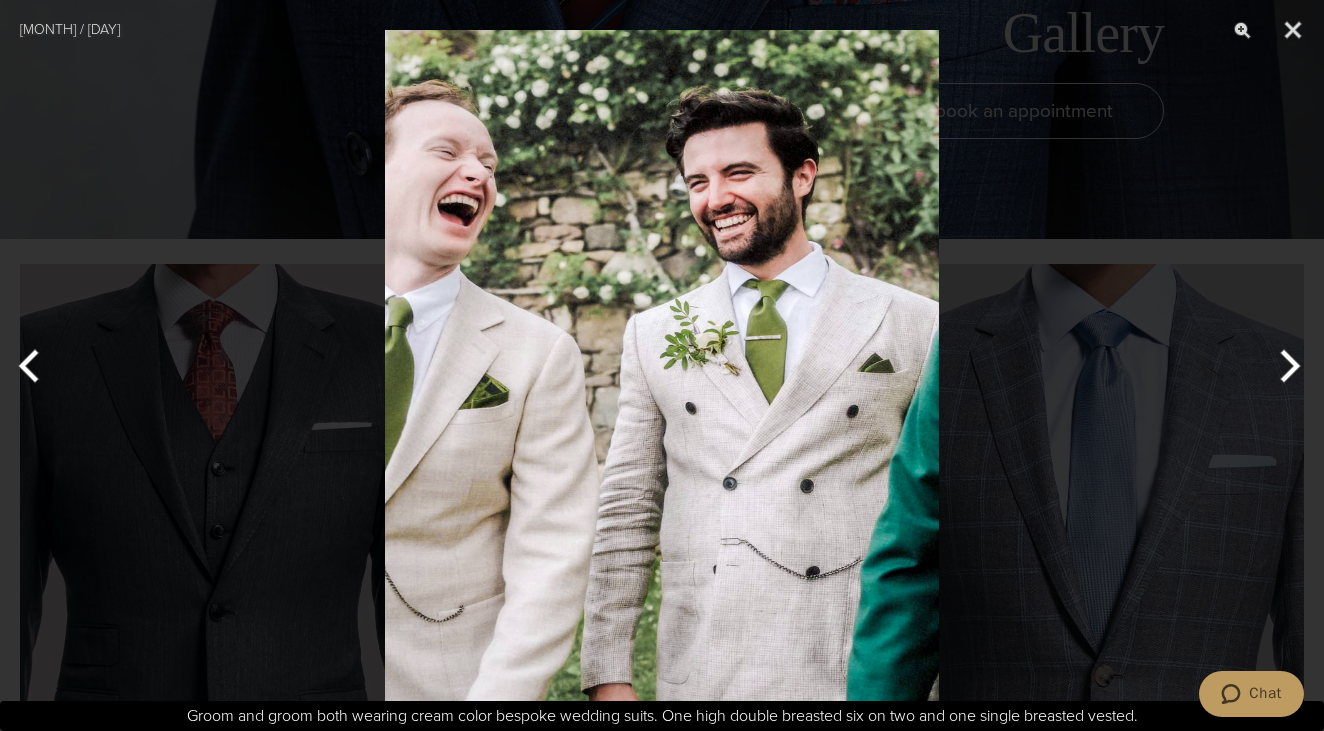 click at bounding box center (1286, 366) 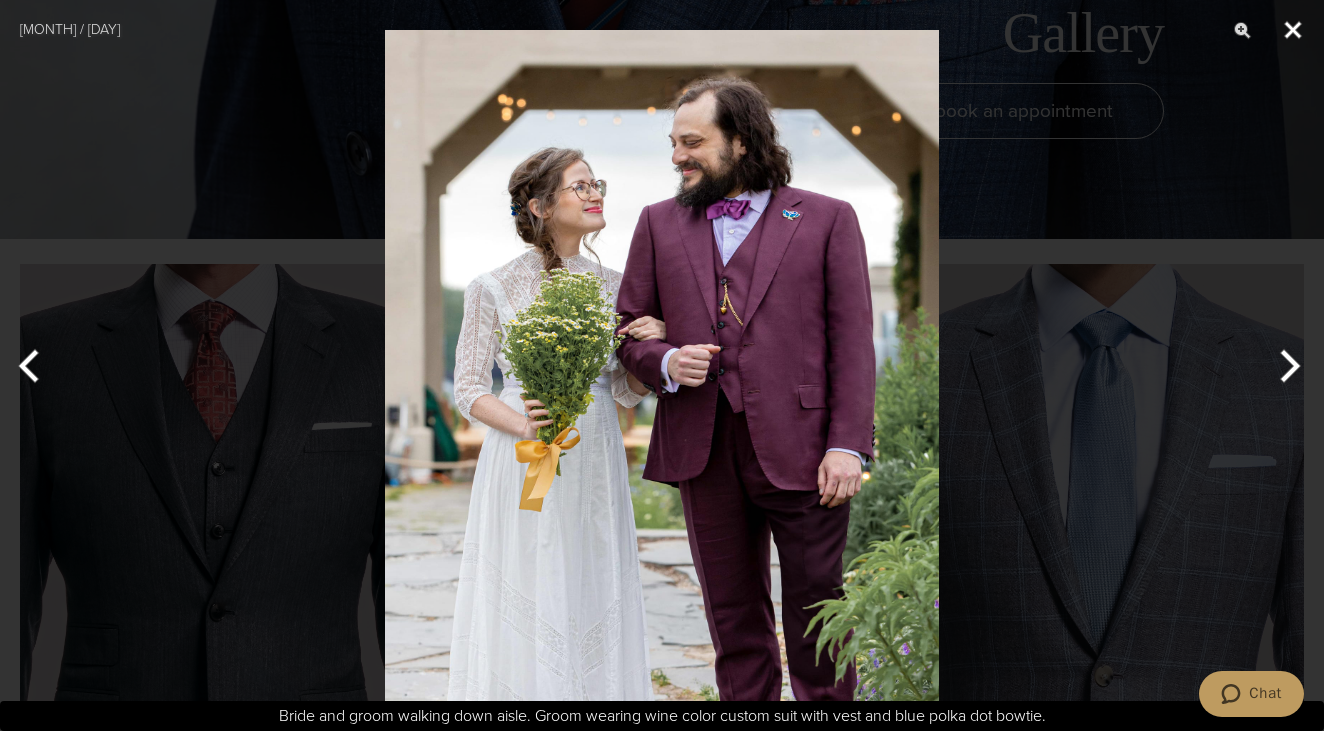 click at bounding box center (1293, 30) 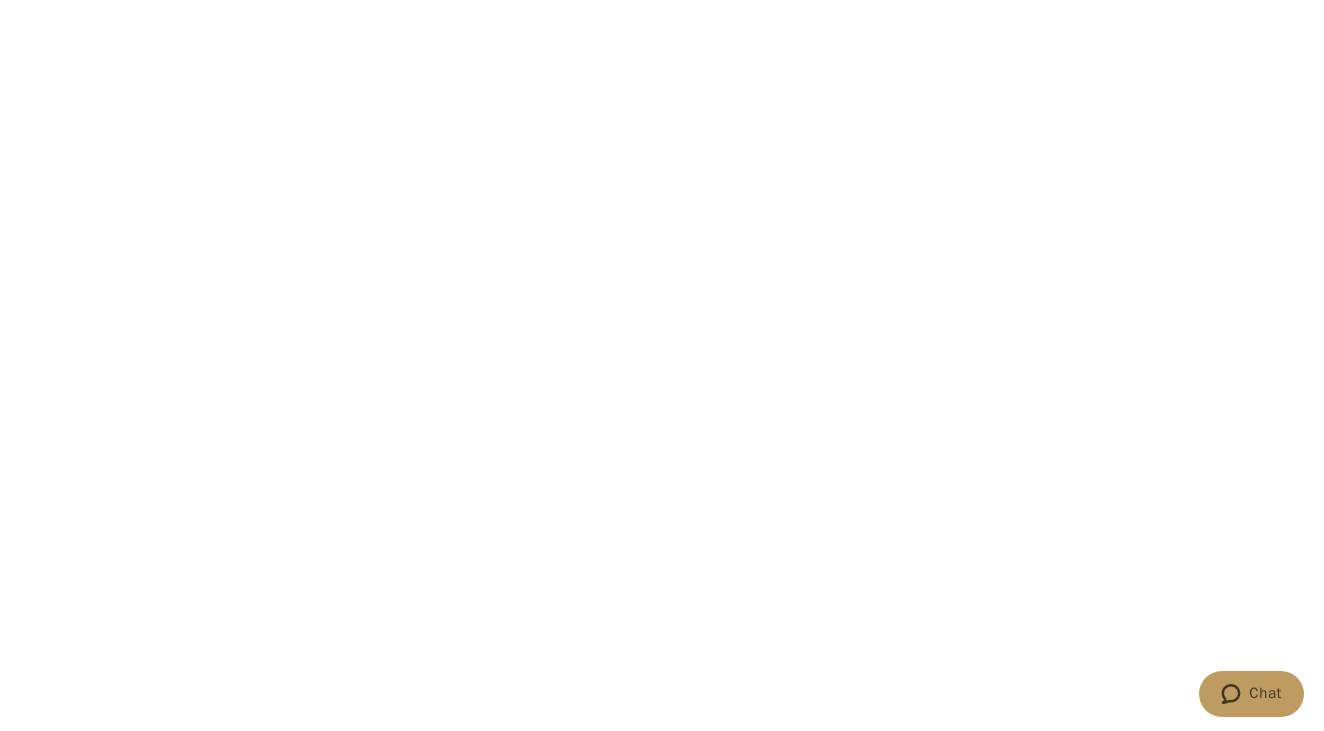scroll, scrollTop: 7374, scrollLeft: 0, axis: vertical 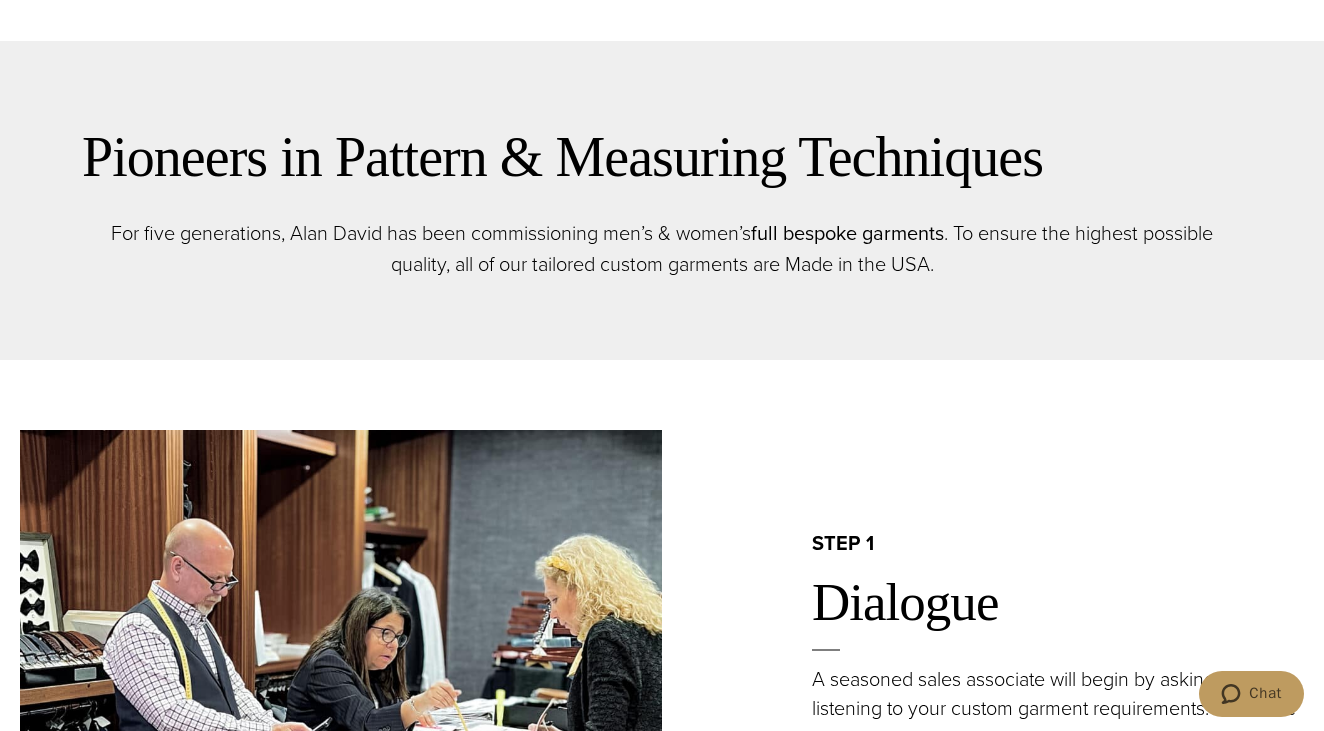 click on "full bespoke garments" at bounding box center [847, 233] 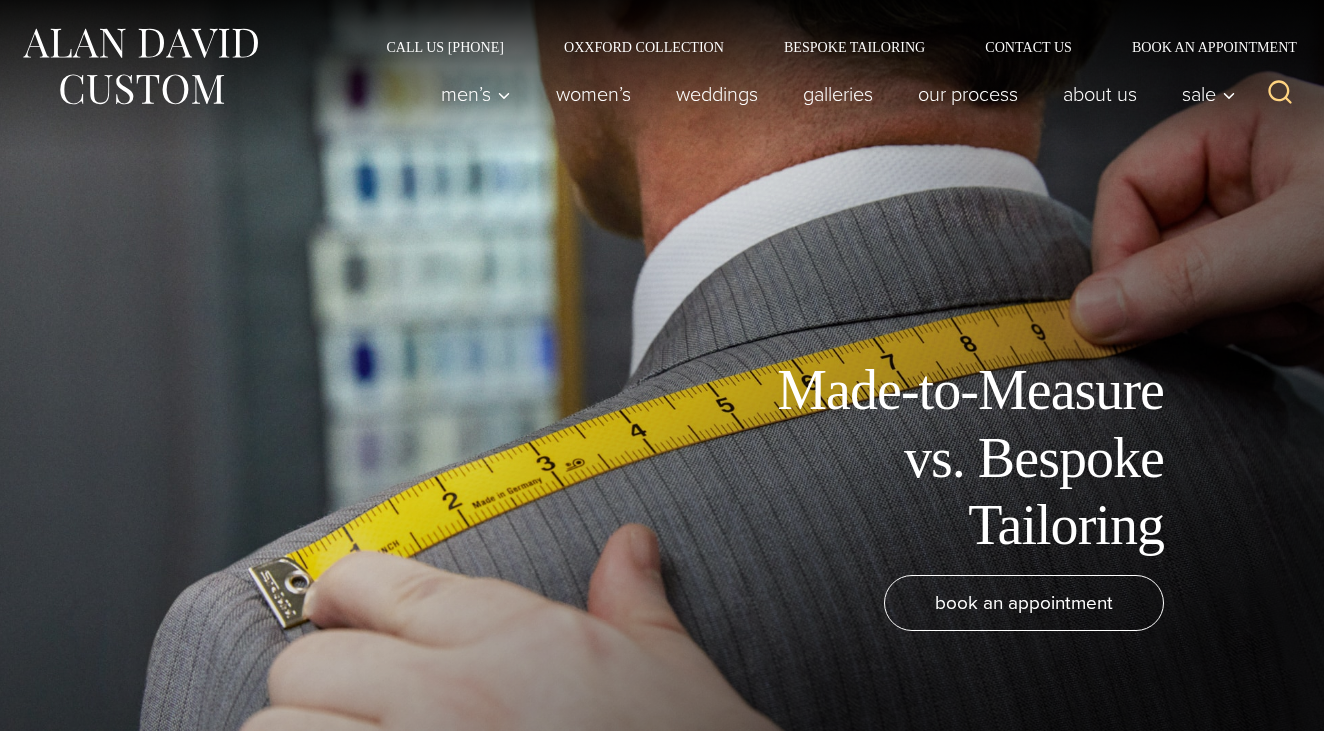 scroll, scrollTop: 0, scrollLeft: 0, axis: both 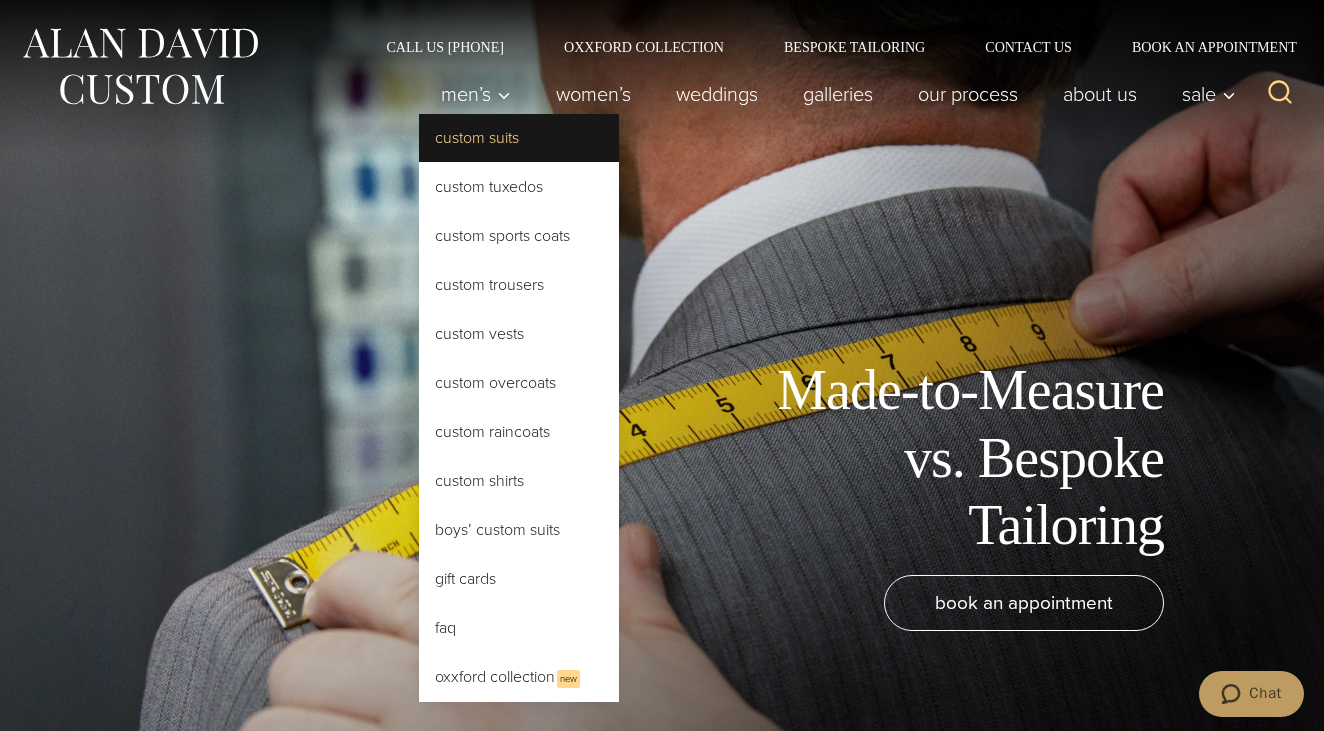 click on "Custom Suits" at bounding box center (519, 138) 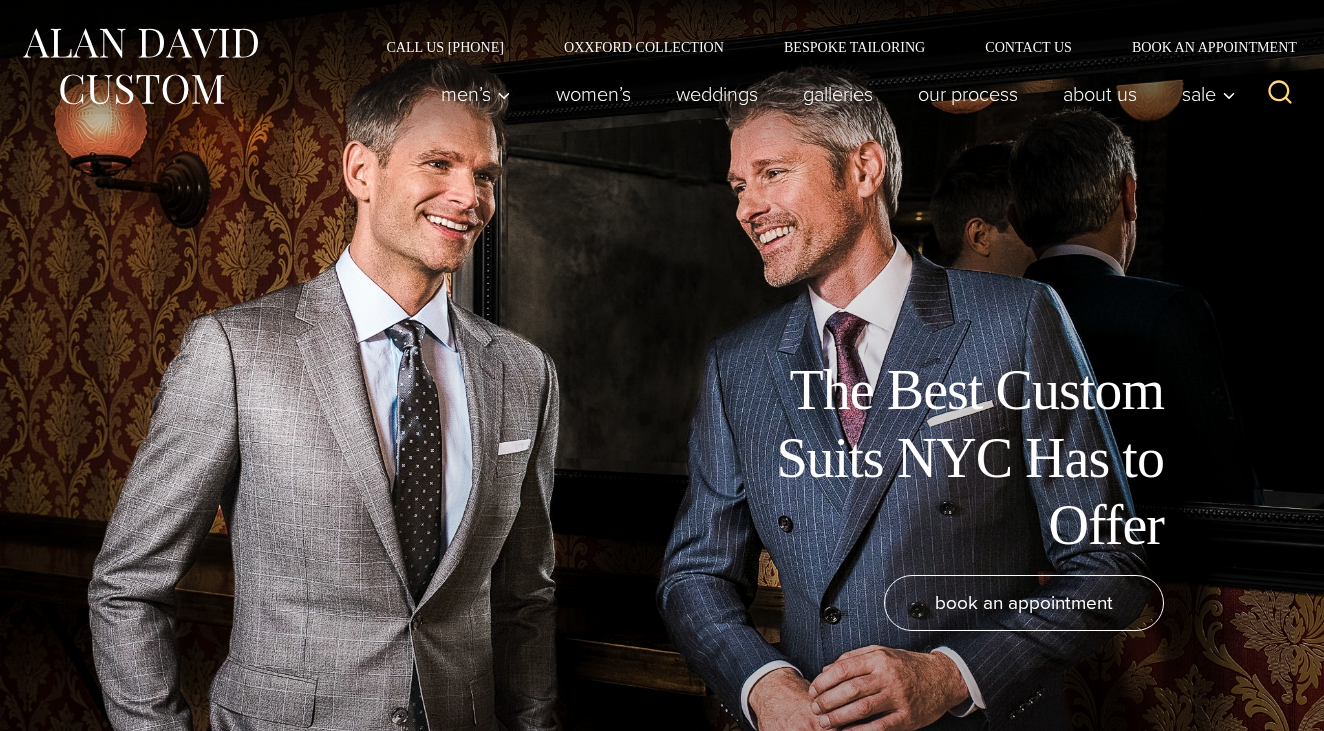 scroll, scrollTop: 626, scrollLeft: 0, axis: vertical 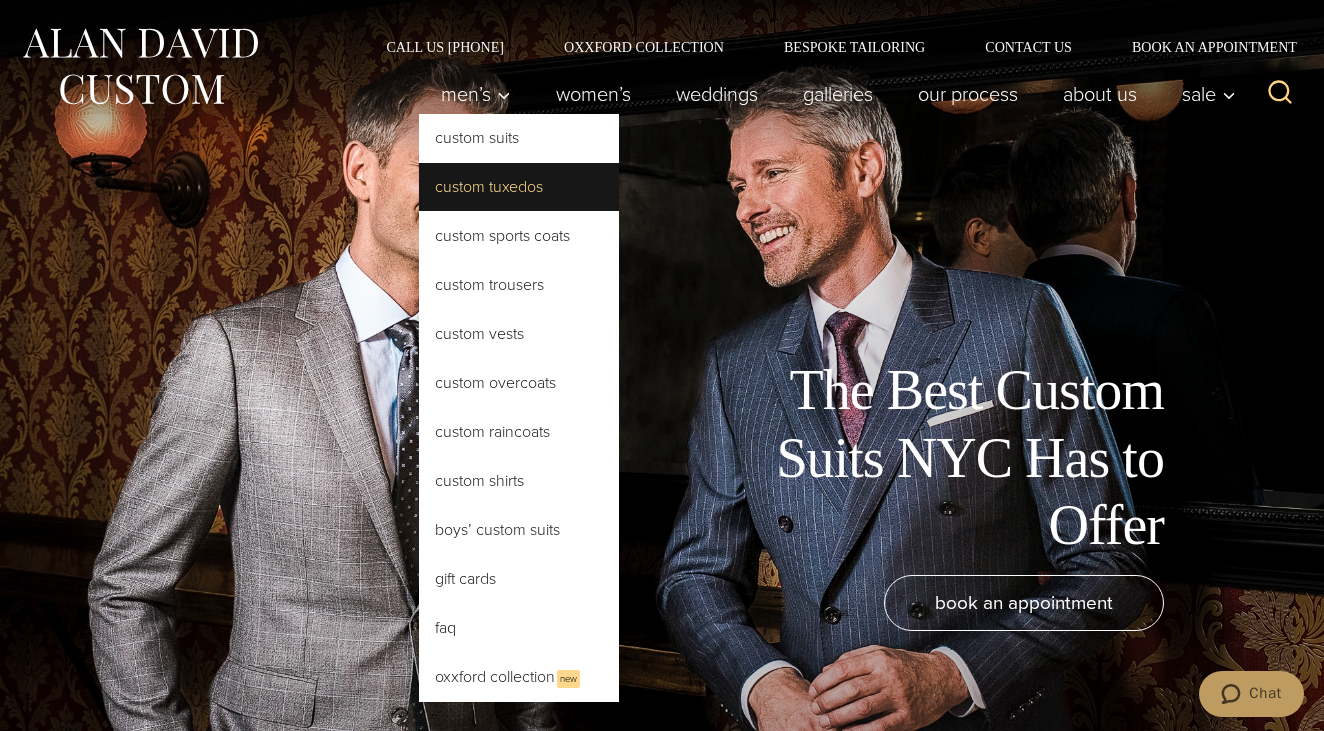 click on "Custom Tuxedos" at bounding box center [519, 187] 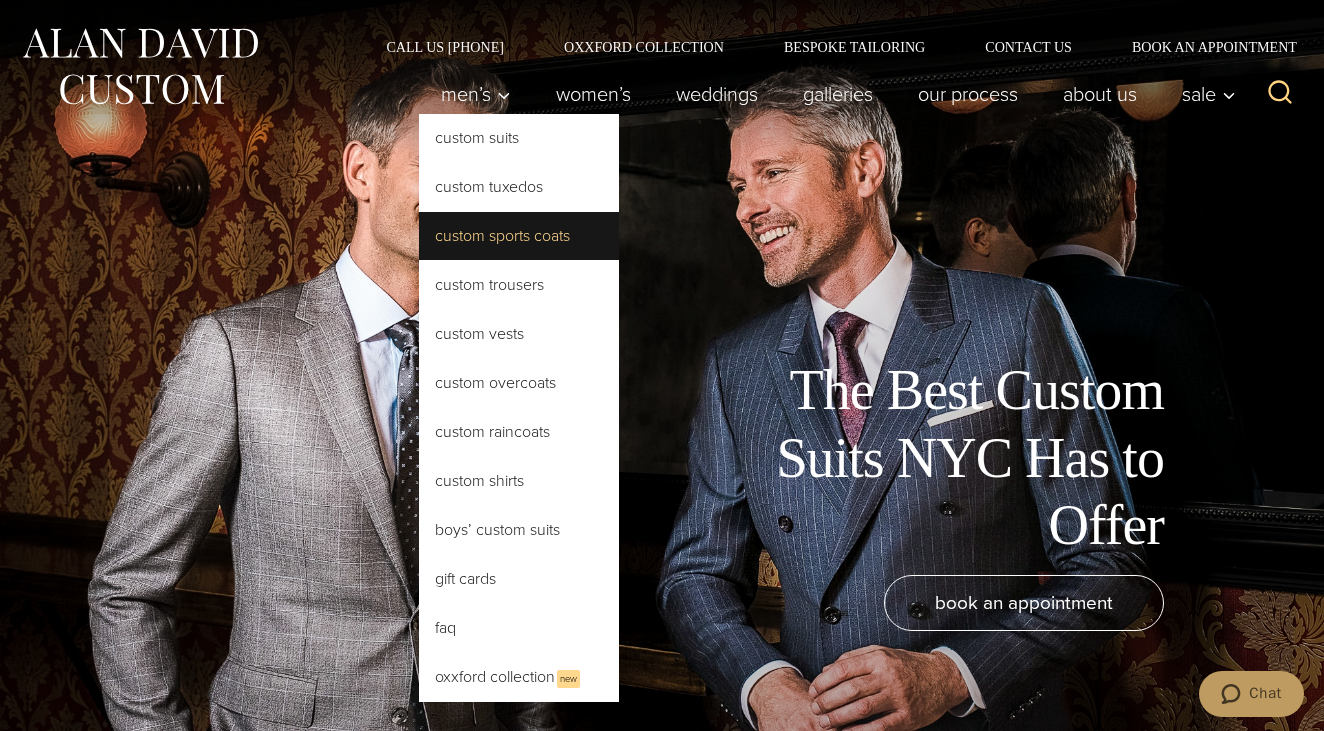 click on "Custom Sports Coats" at bounding box center [519, 236] 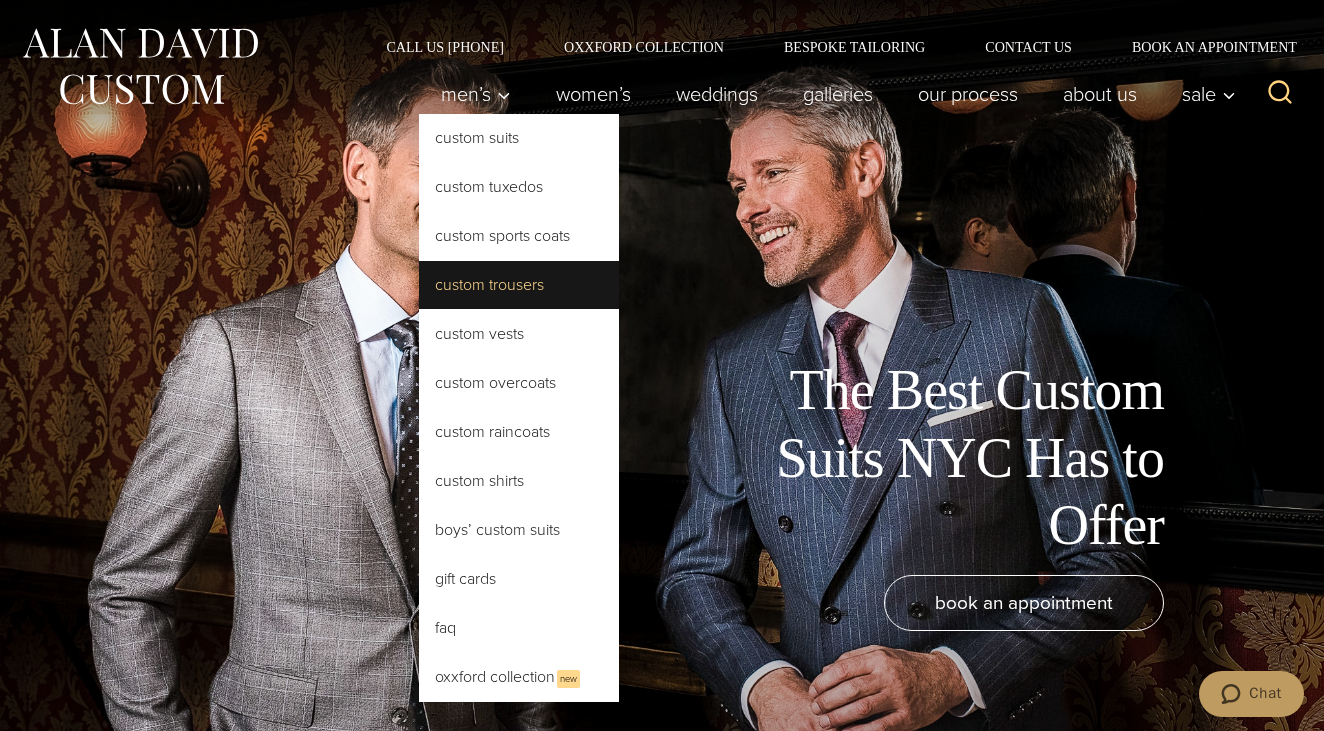 click on "Custom Trousers" at bounding box center (519, 285) 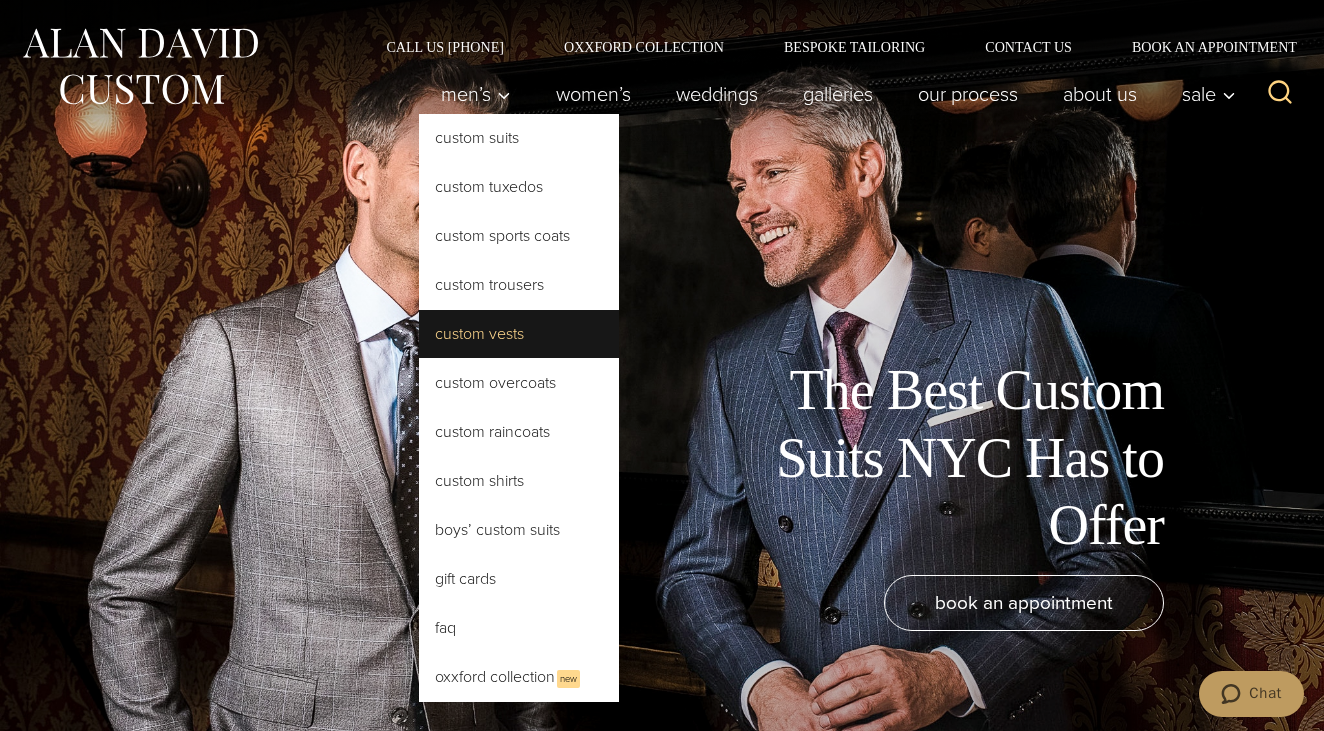 click on "Custom Vests" at bounding box center [519, 334] 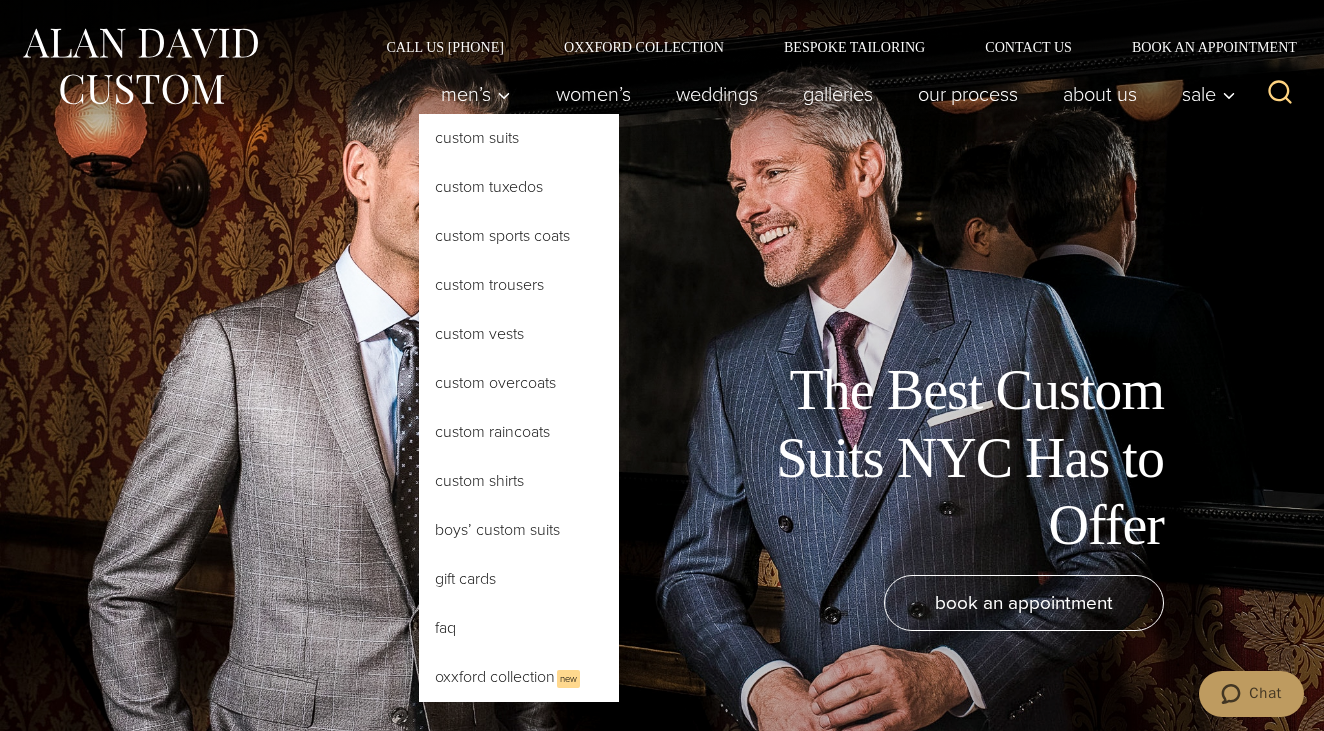 click on "Custom Suits" at bounding box center (519, 138) 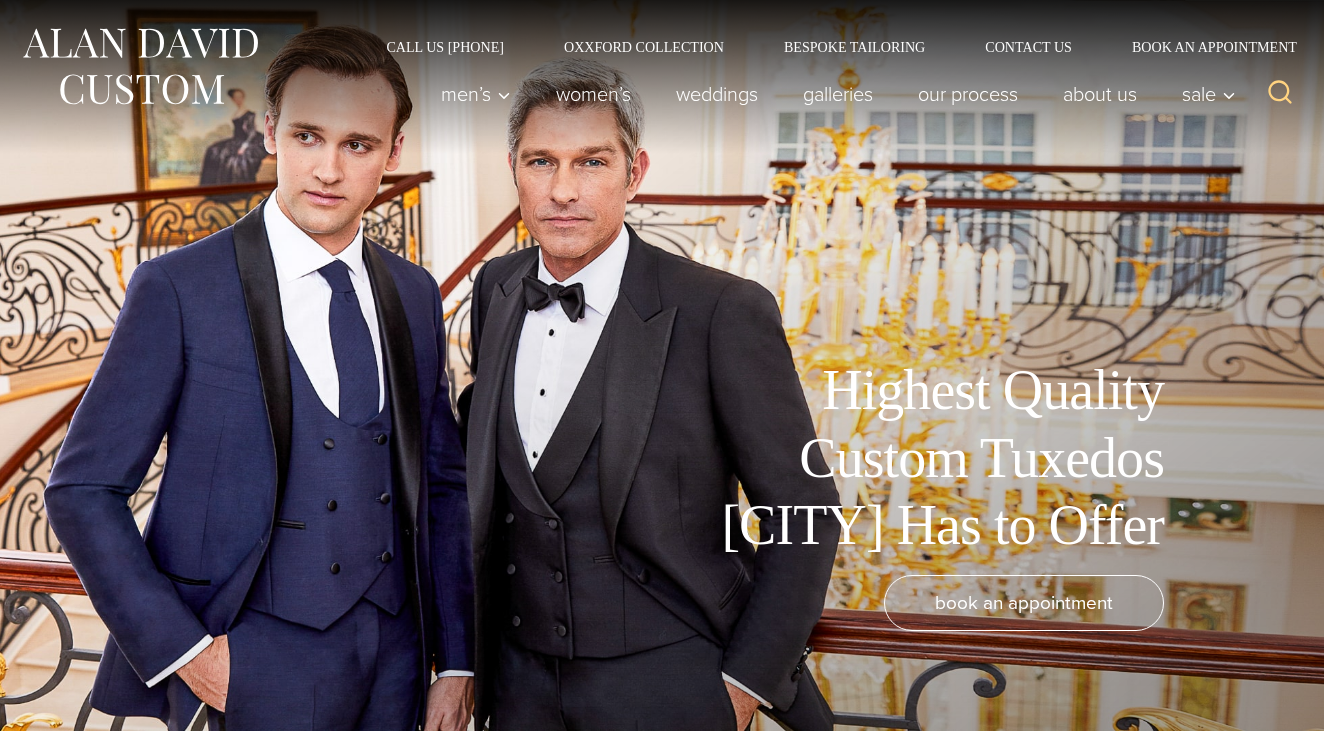 scroll, scrollTop: 33, scrollLeft: 0, axis: vertical 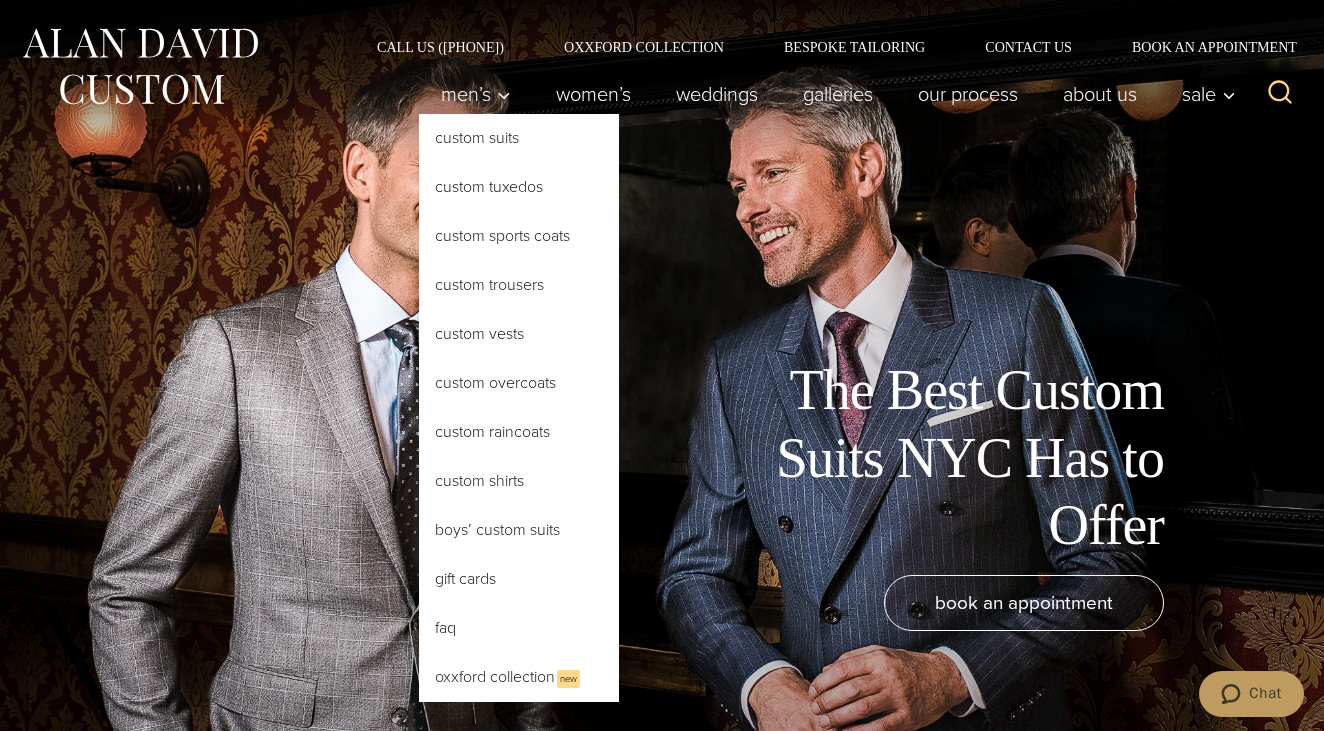 click on "Custom Suits" at bounding box center (519, 138) 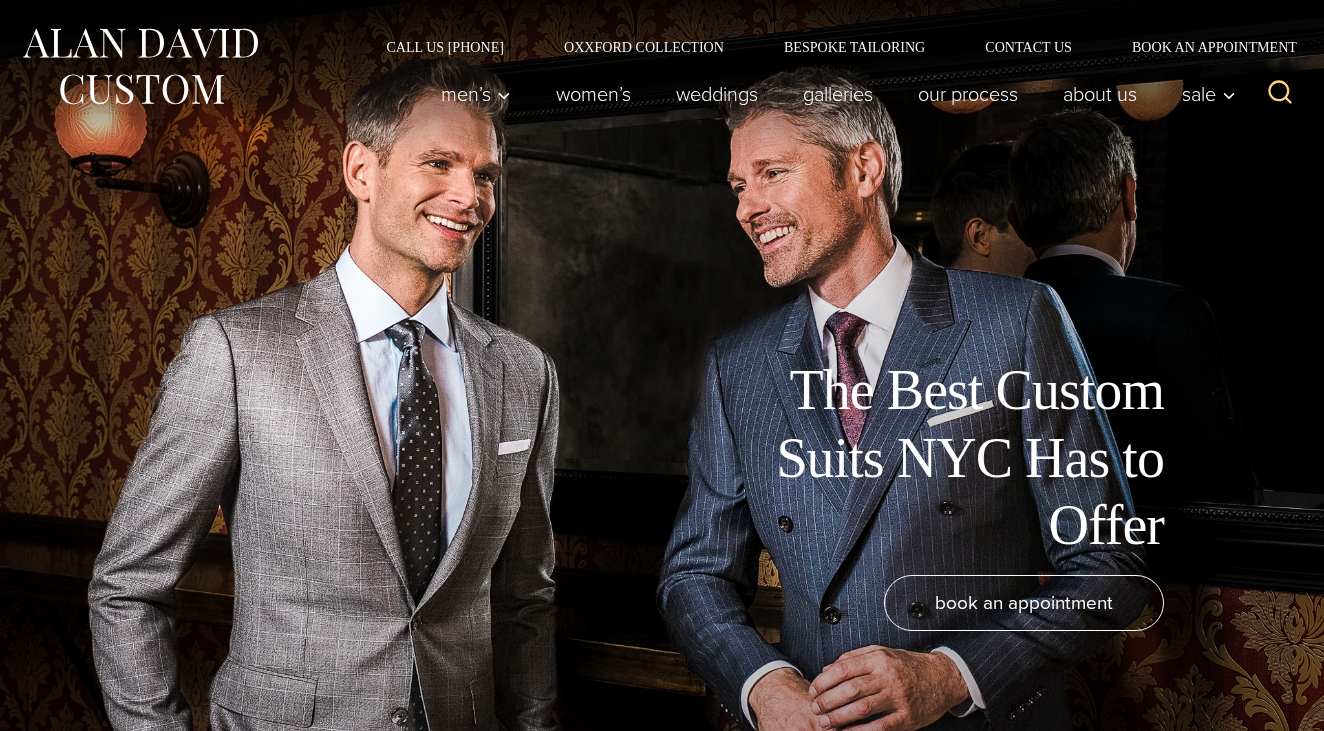 scroll, scrollTop: 0, scrollLeft: 0, axis: both 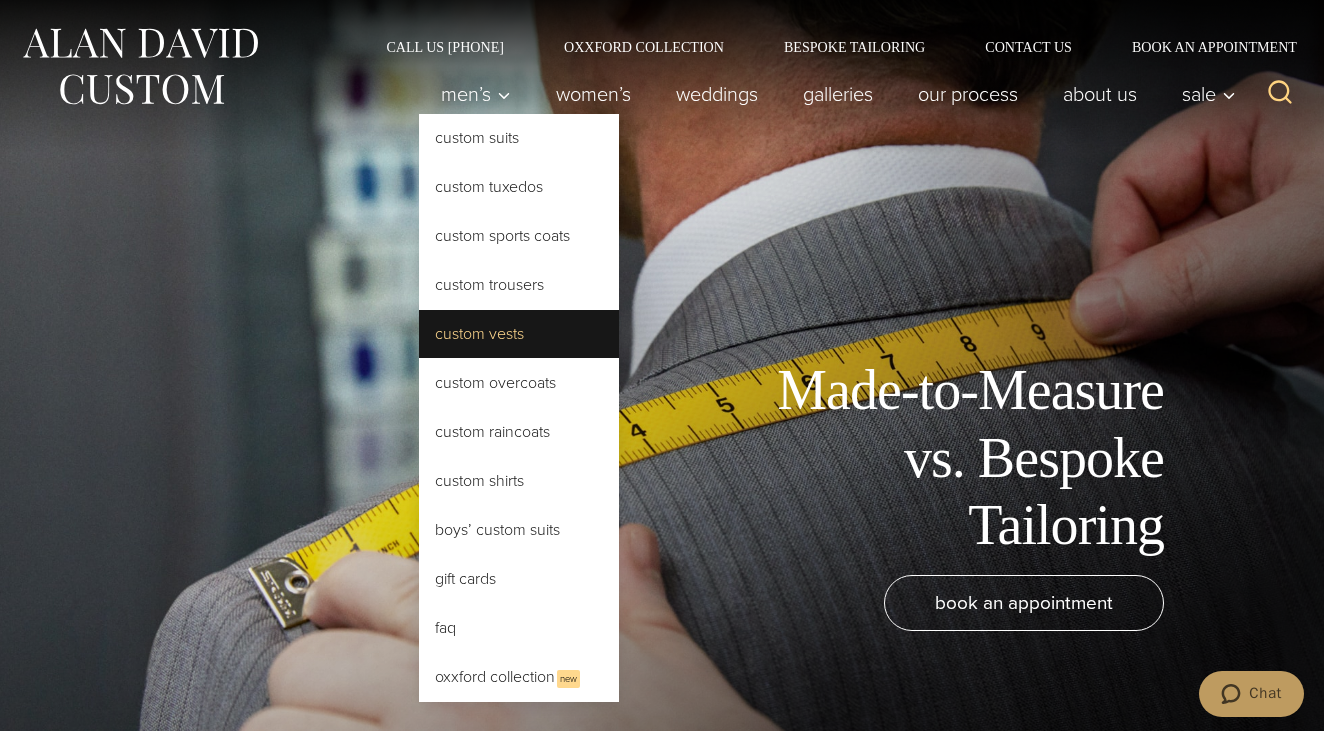 click on "Custom Vests" at bounding box center (519, 334) 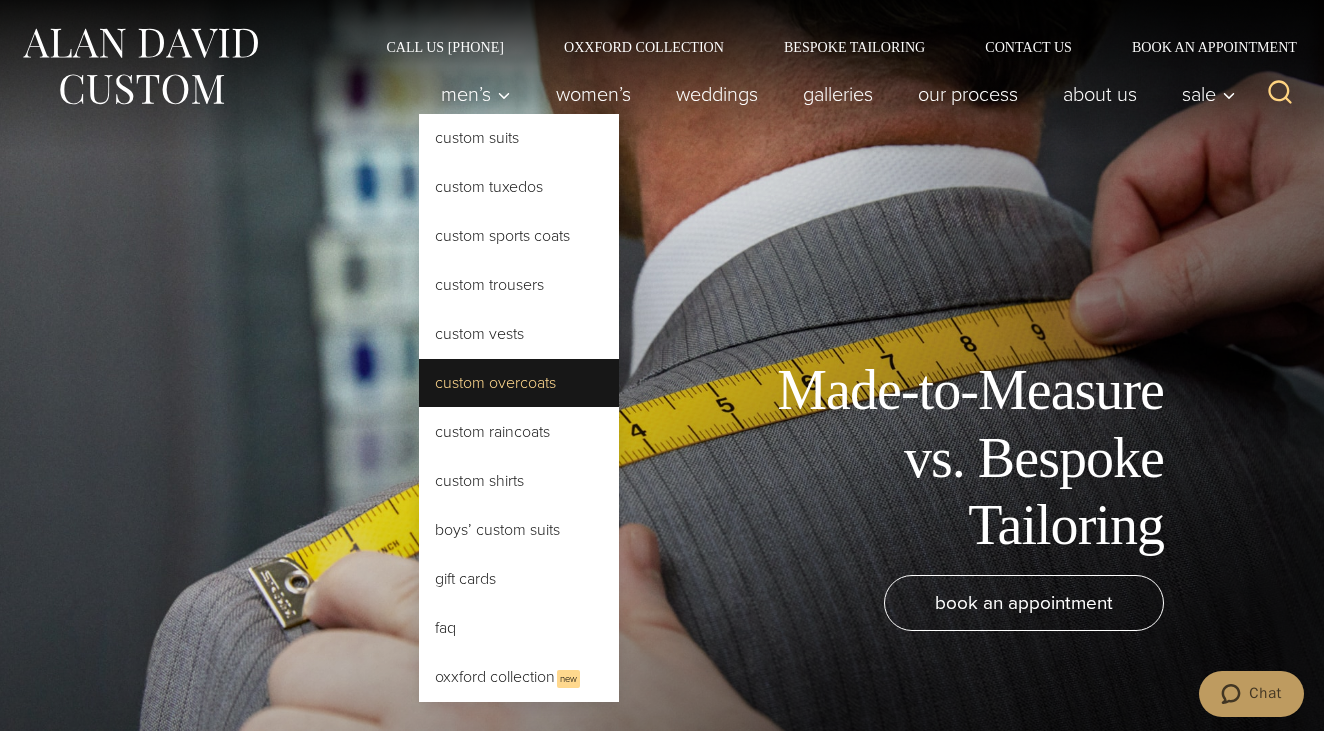 click on "Custom Overcoats" at bounding box center [519, 383] 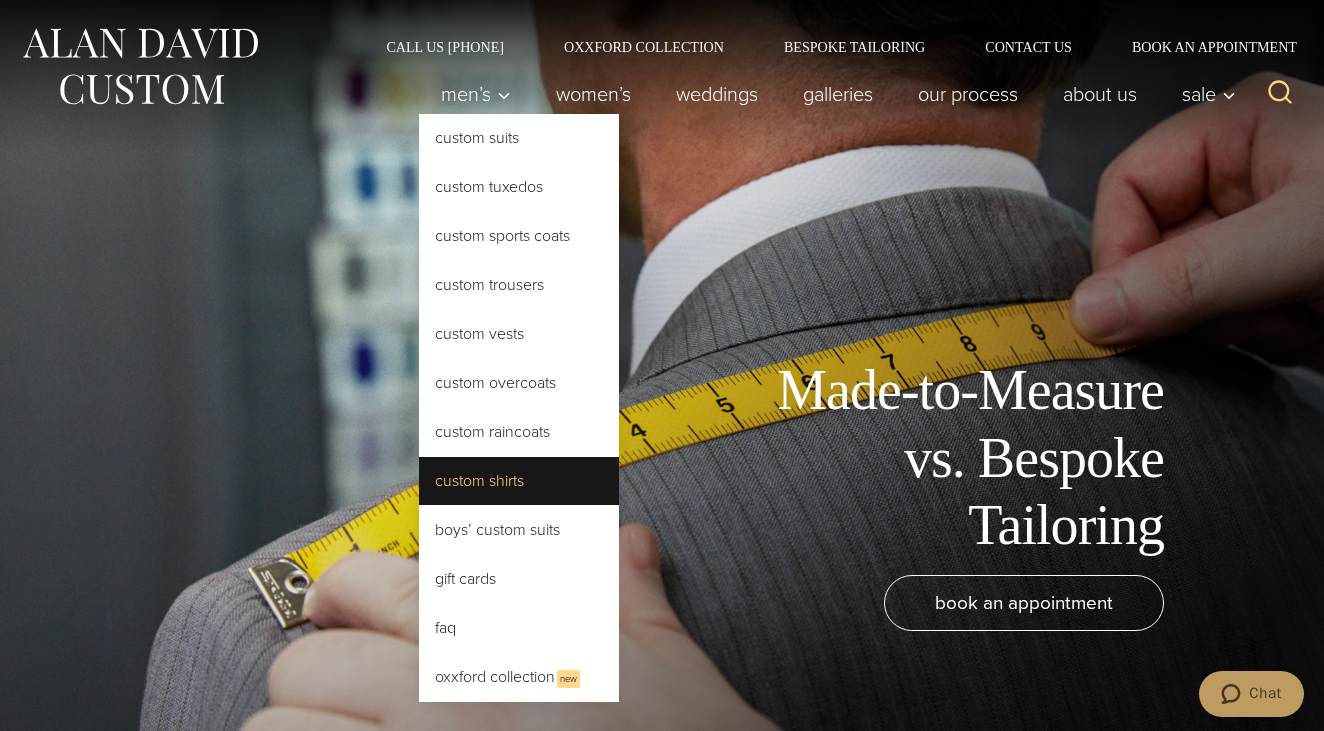 click on "Custom Shirts" at bounding box center [519, 481] 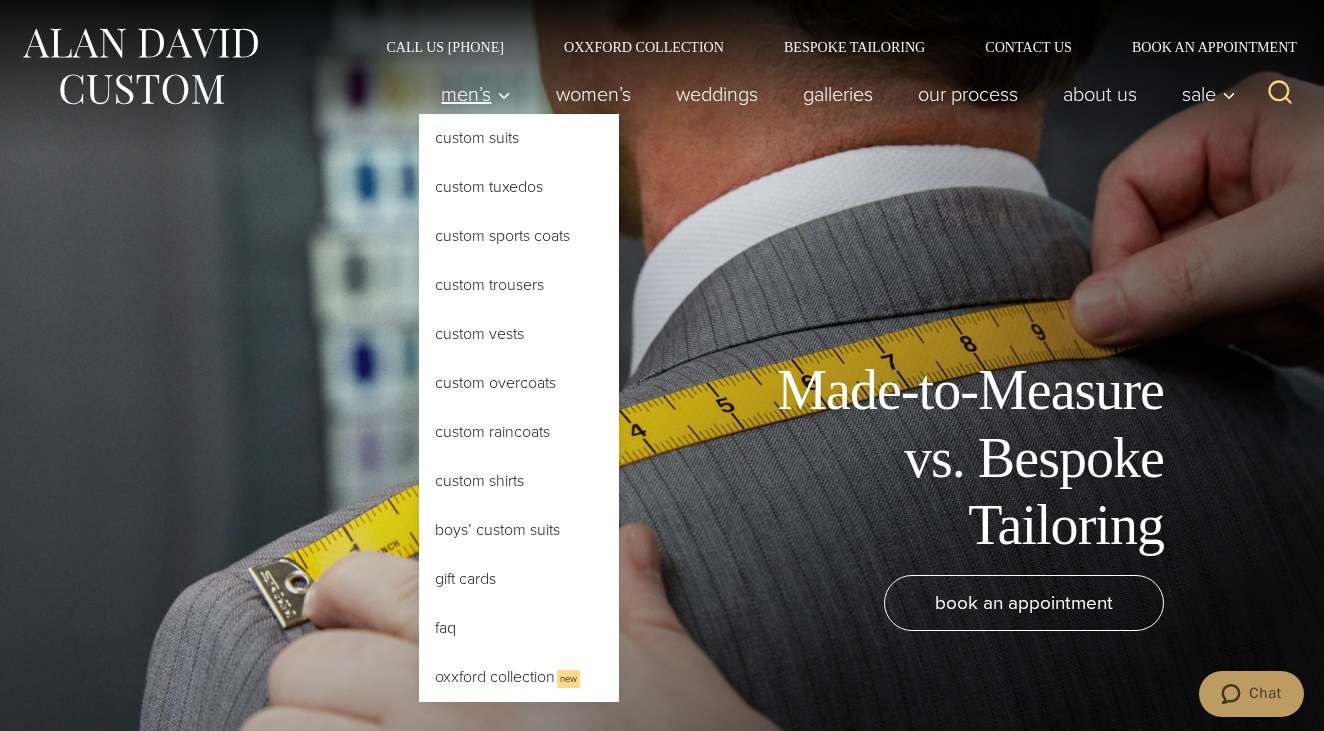 scroll, scrollTop: 0, scrollLeft: 0, axis: both 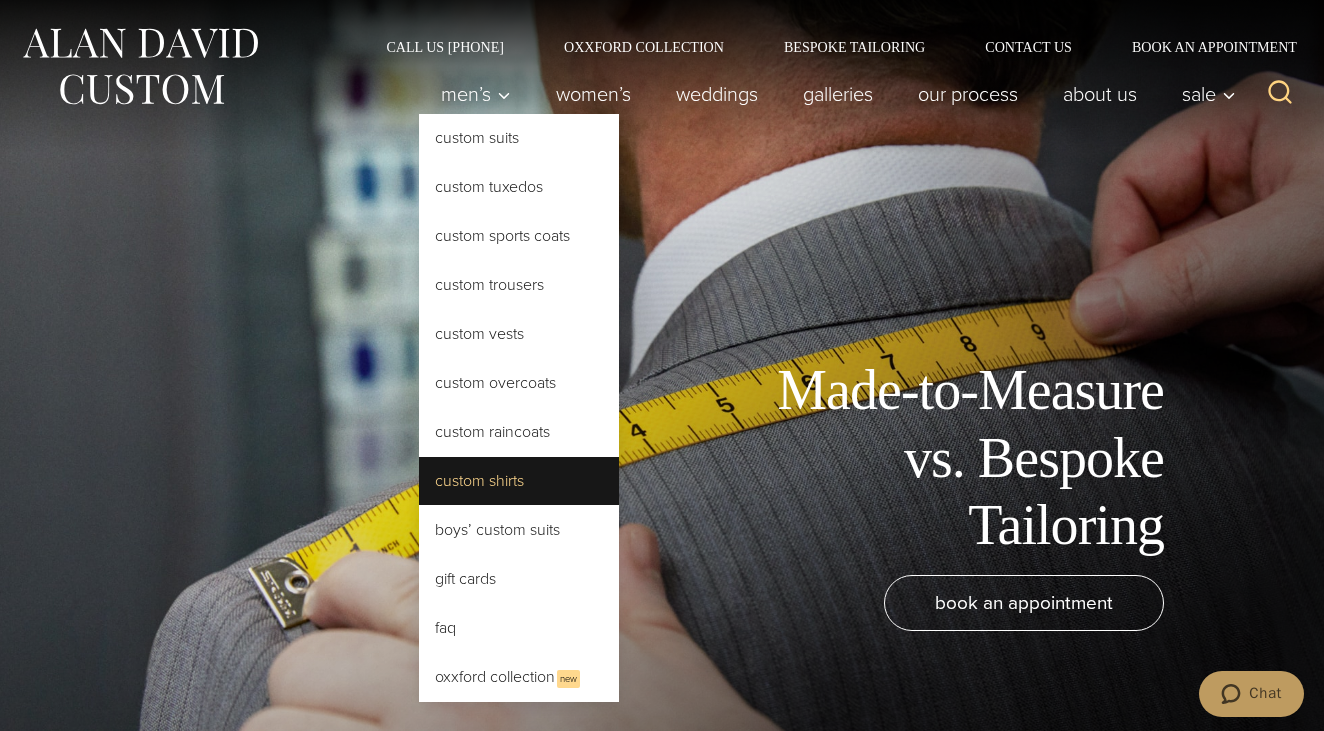 click on "Custom Shirts" at bounding box center (519, 481) 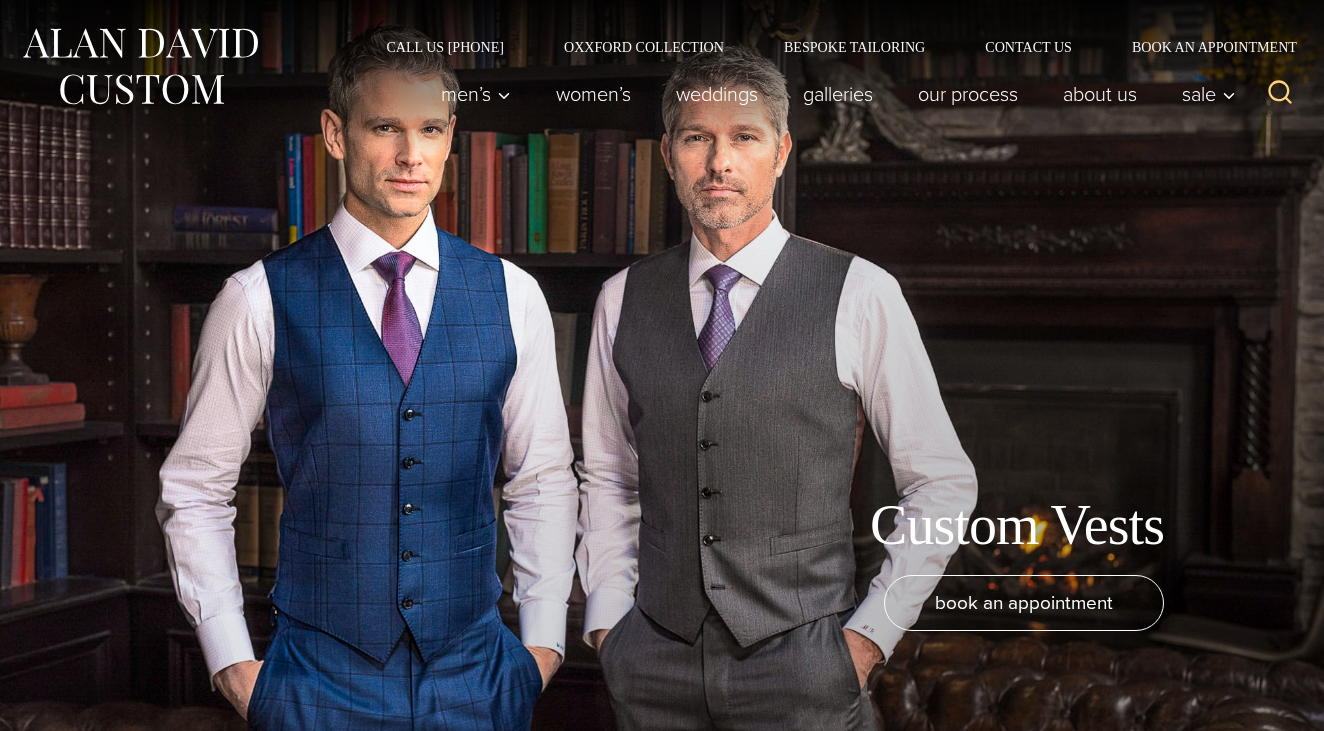 scroll, scrollTop: 0, scrollLeft: 0, axis: both 